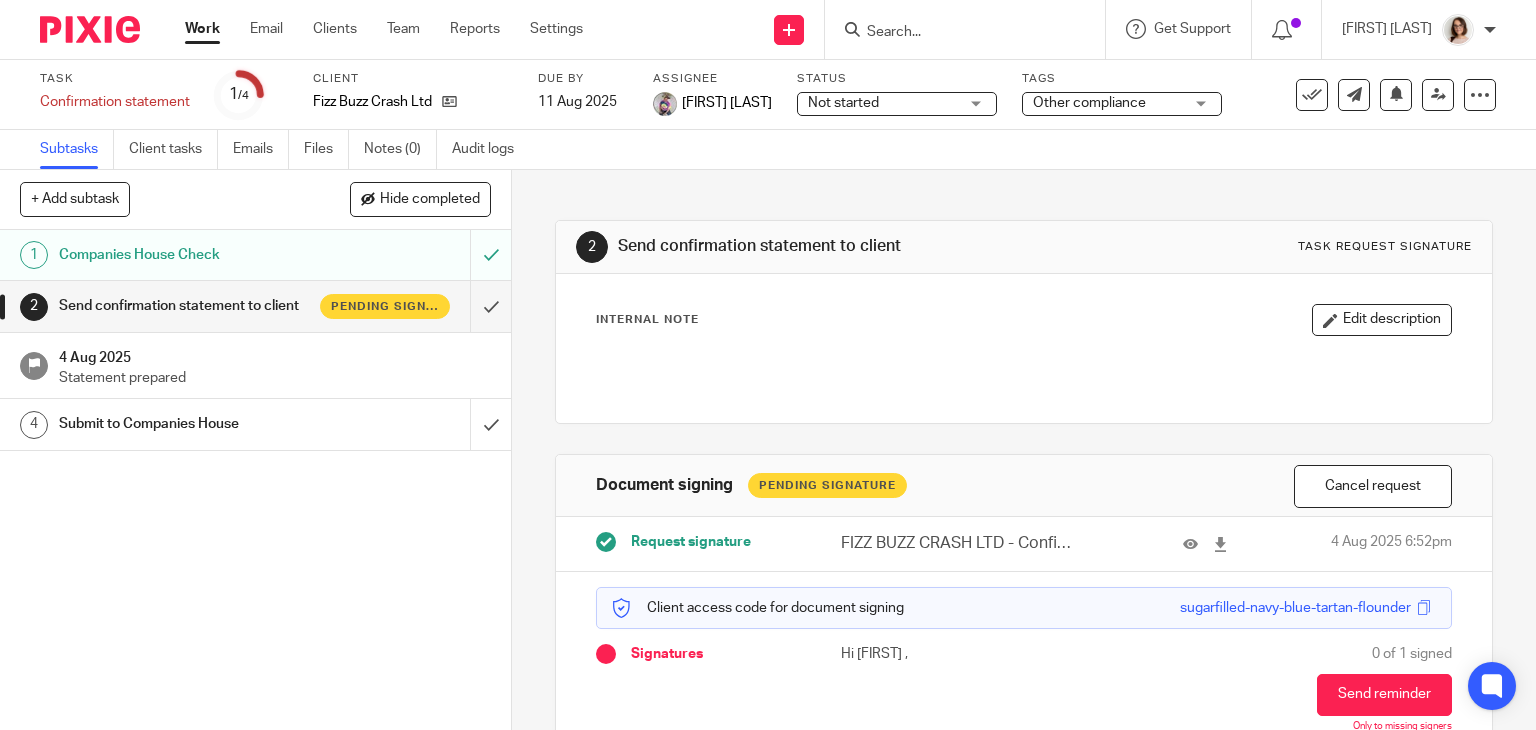 scroll, scrollTop: 0, scrollLeft: 0, axis: both 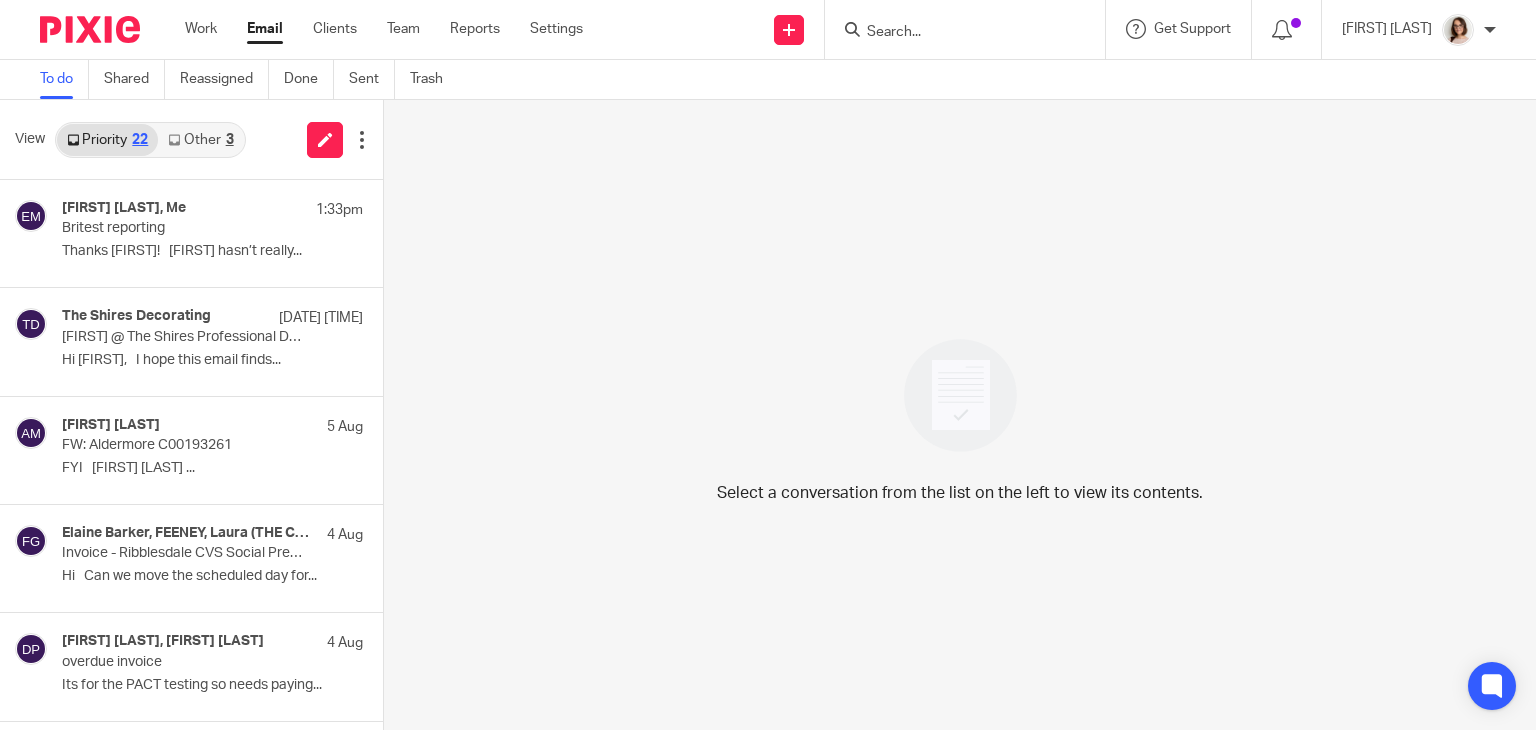 click on "Email" at bounding box center [265, 29] 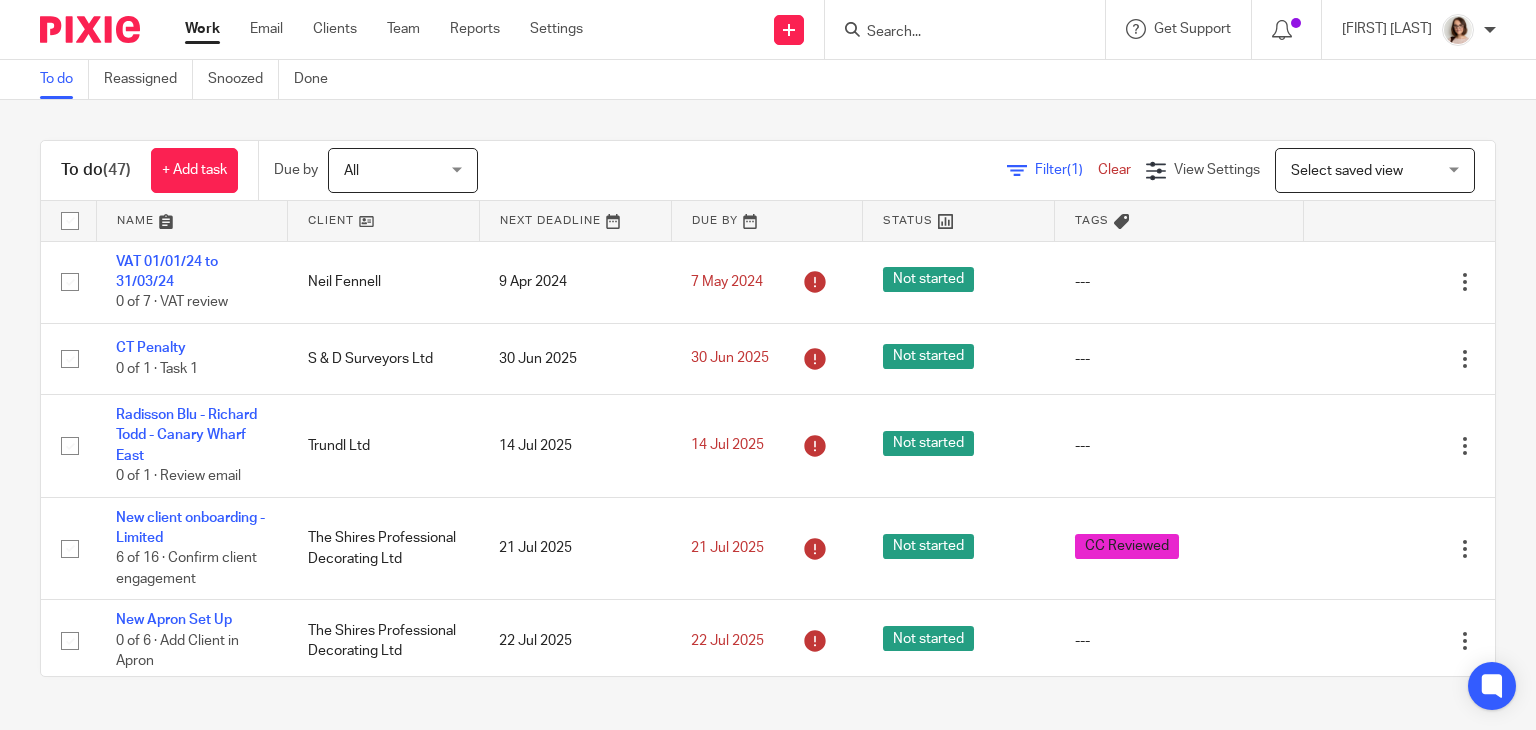 scroll, scrollTop: 0, scrollLeft: 0, axis: both 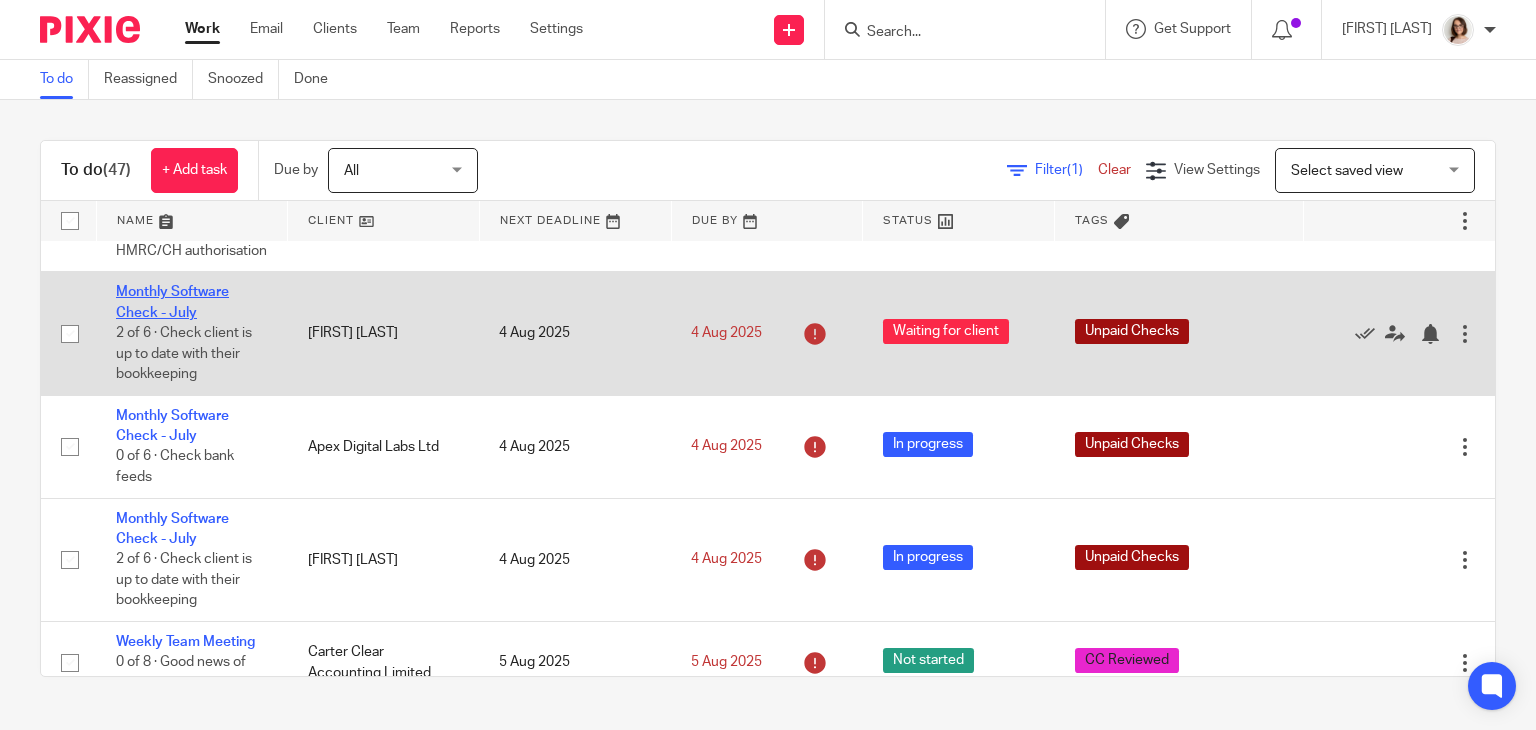 click on "Monthly Software Check - July" at bounding box center (172, 302) 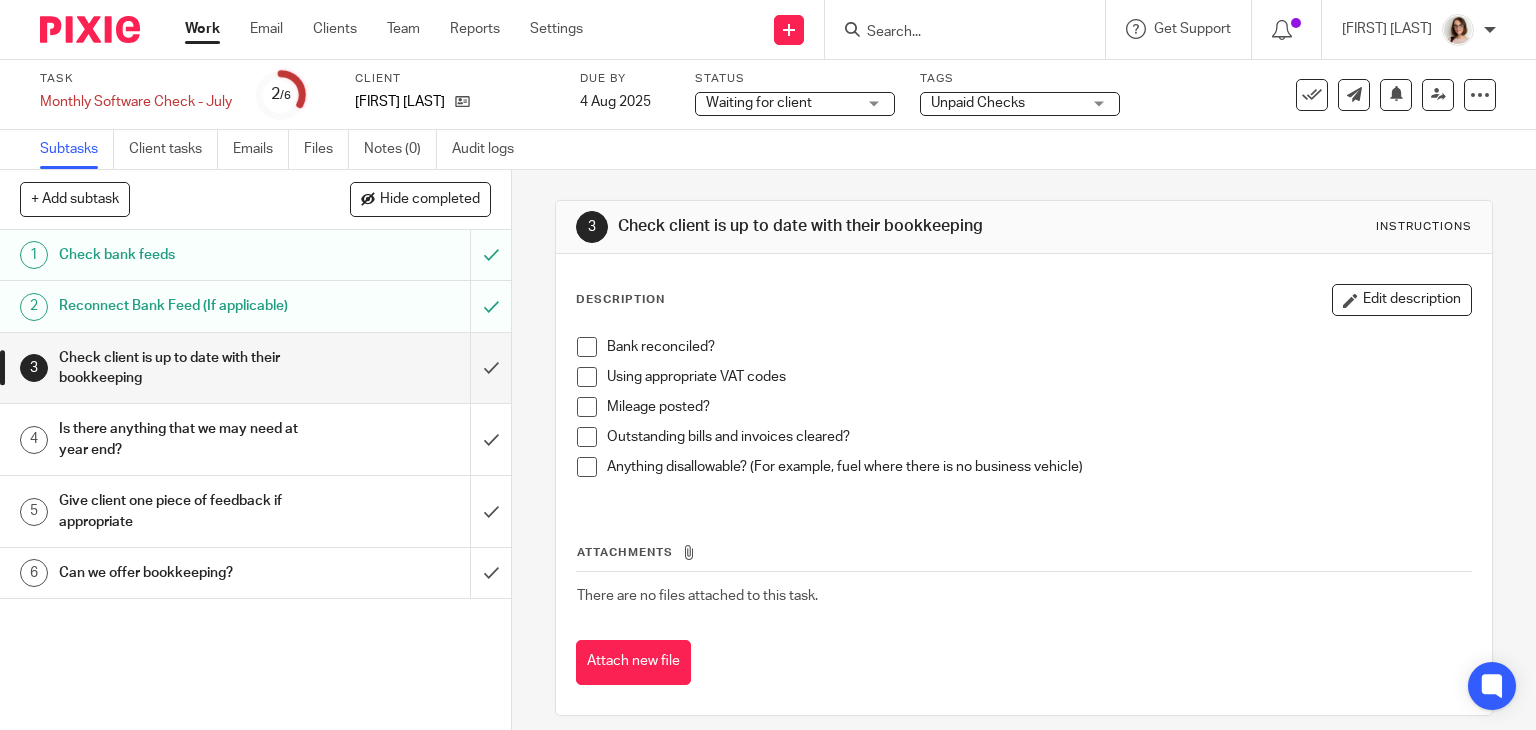 scroll, scrollTop: 0, scrollLeft: 0, axis: both 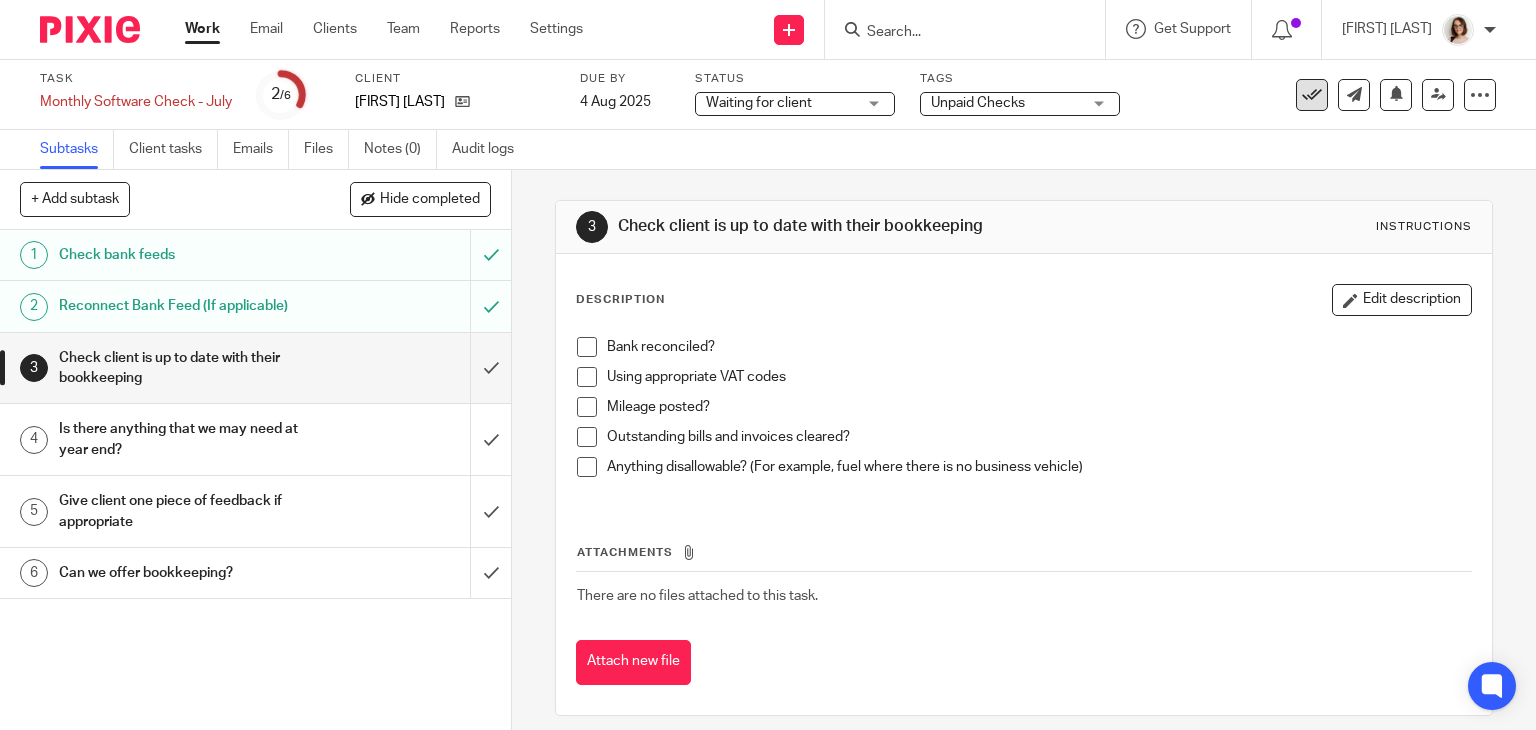 click at bounding box center (1312, 95) 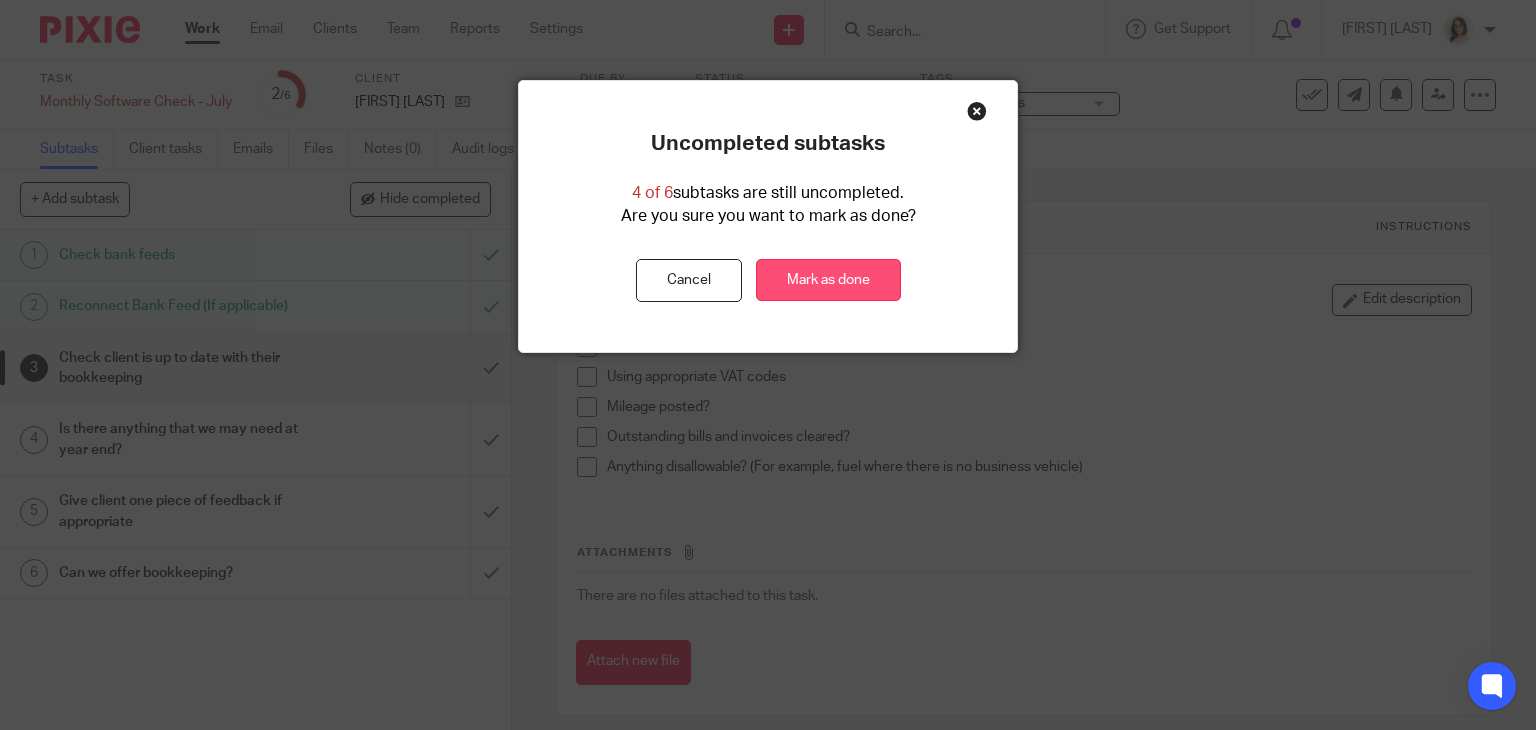 click on "Mark as done" at bounding box center [828, 280] 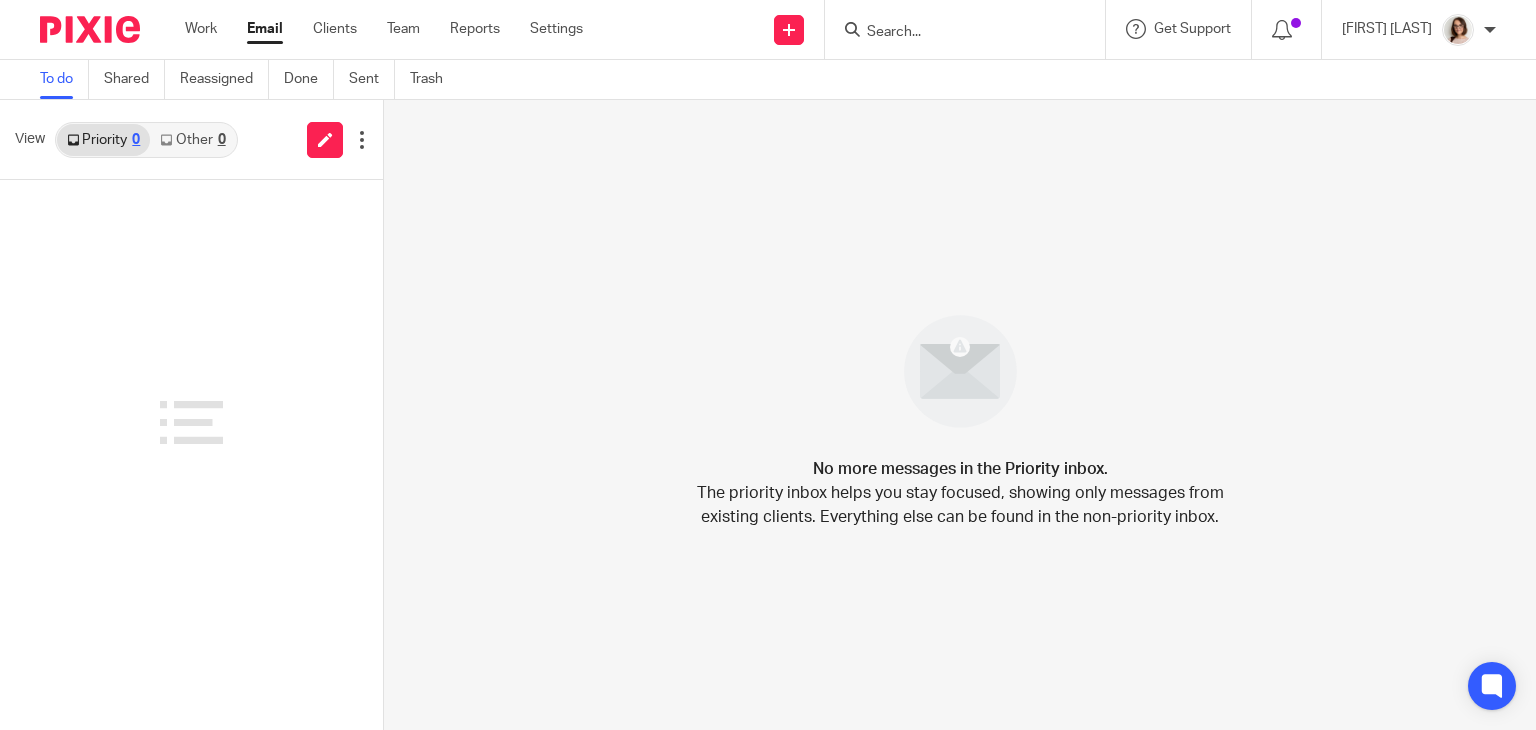 scroll, scrollTop: 0, scrollLeft: 0, axis: both 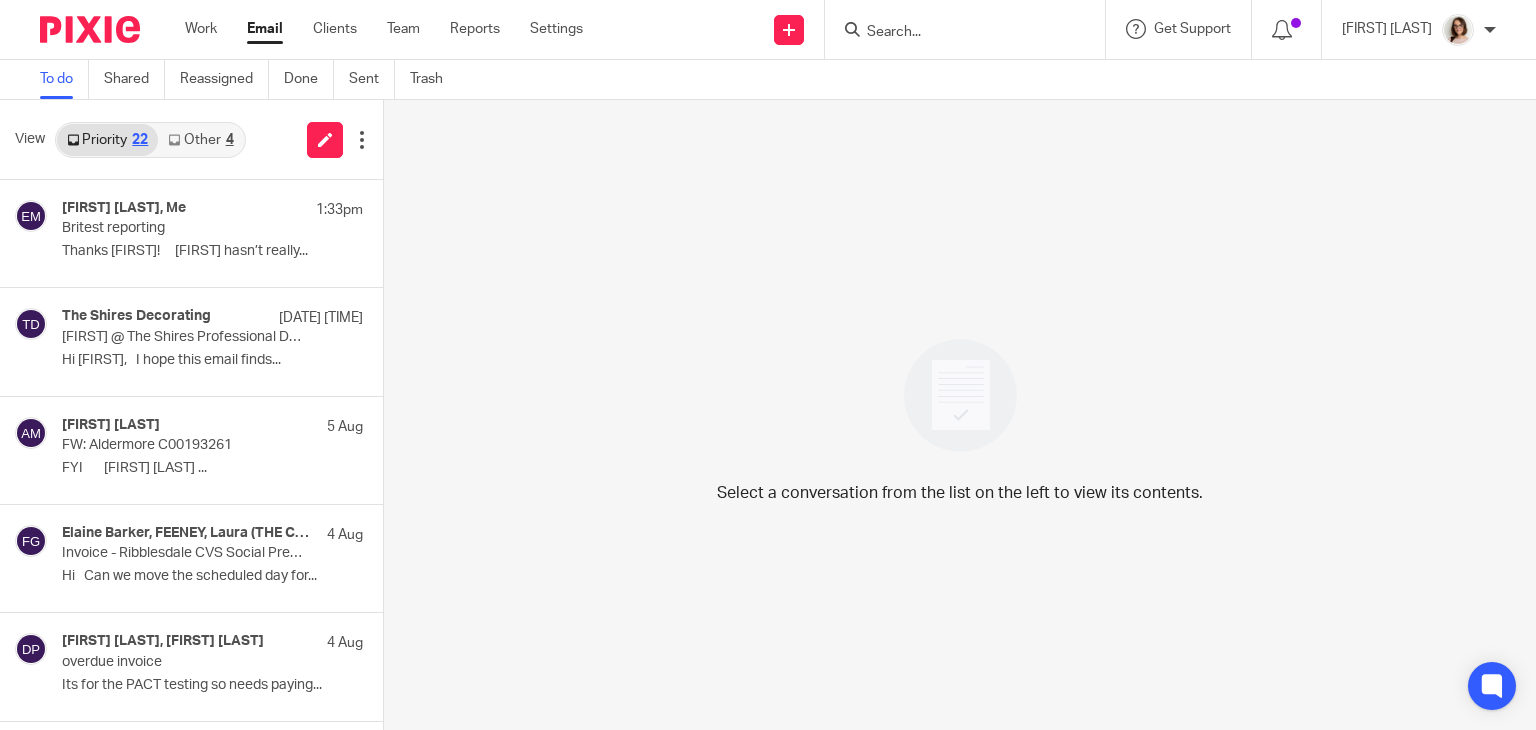 click on "Other
4" at bounding box center [200, 140] 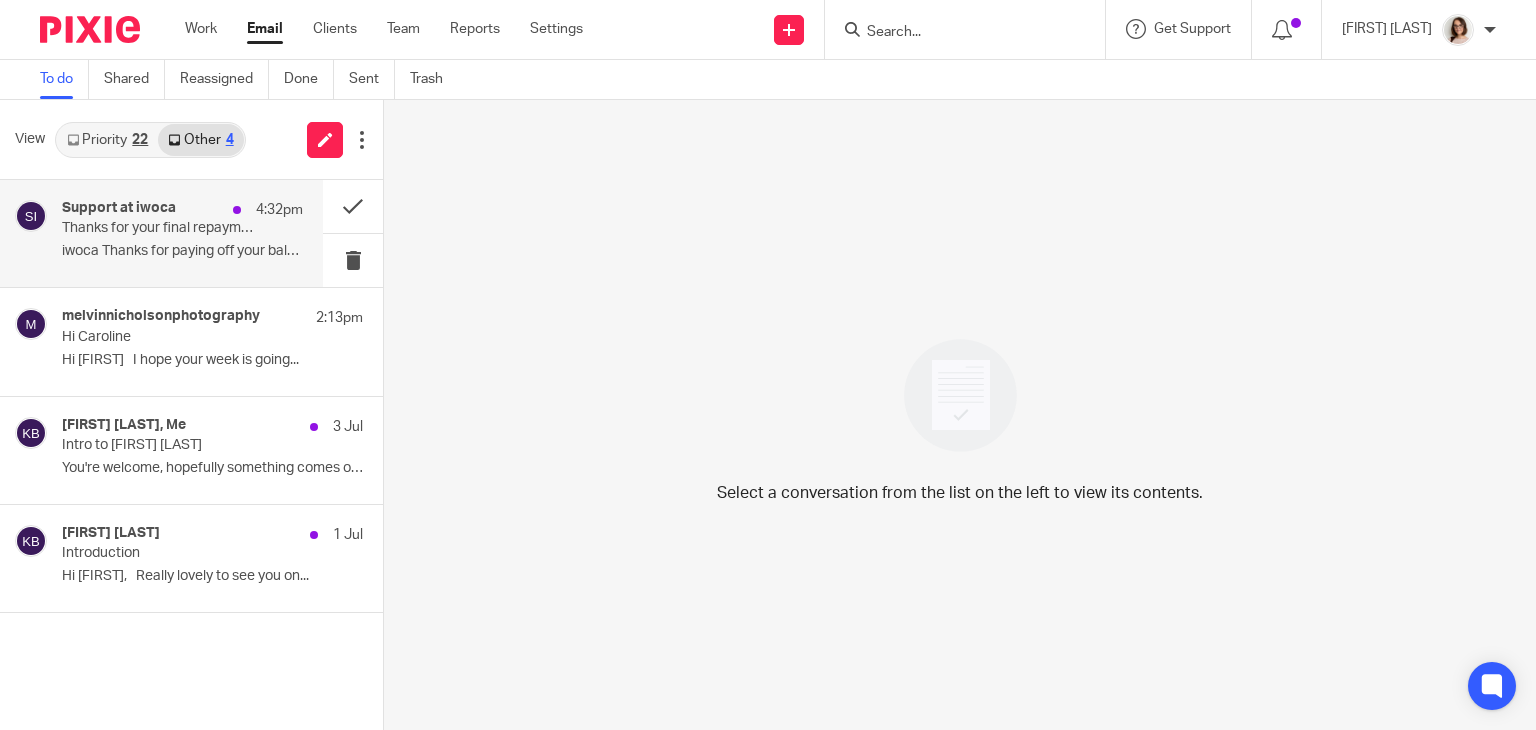 click on "iwoca       Thanks for paying off your balance,..." at bounding box center (182, 251) 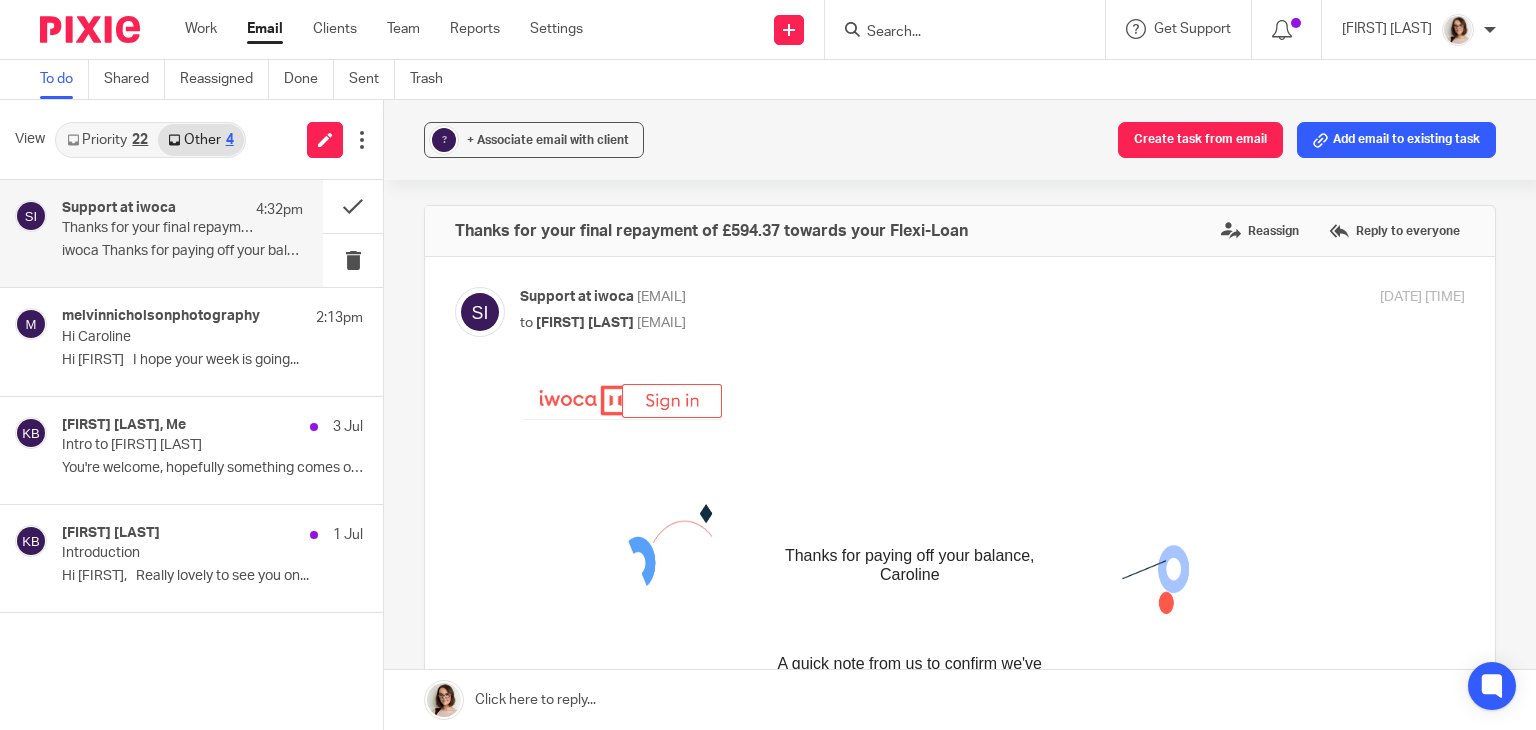scroll, scrollTop: 0, scrollLeft: 0, axis: both 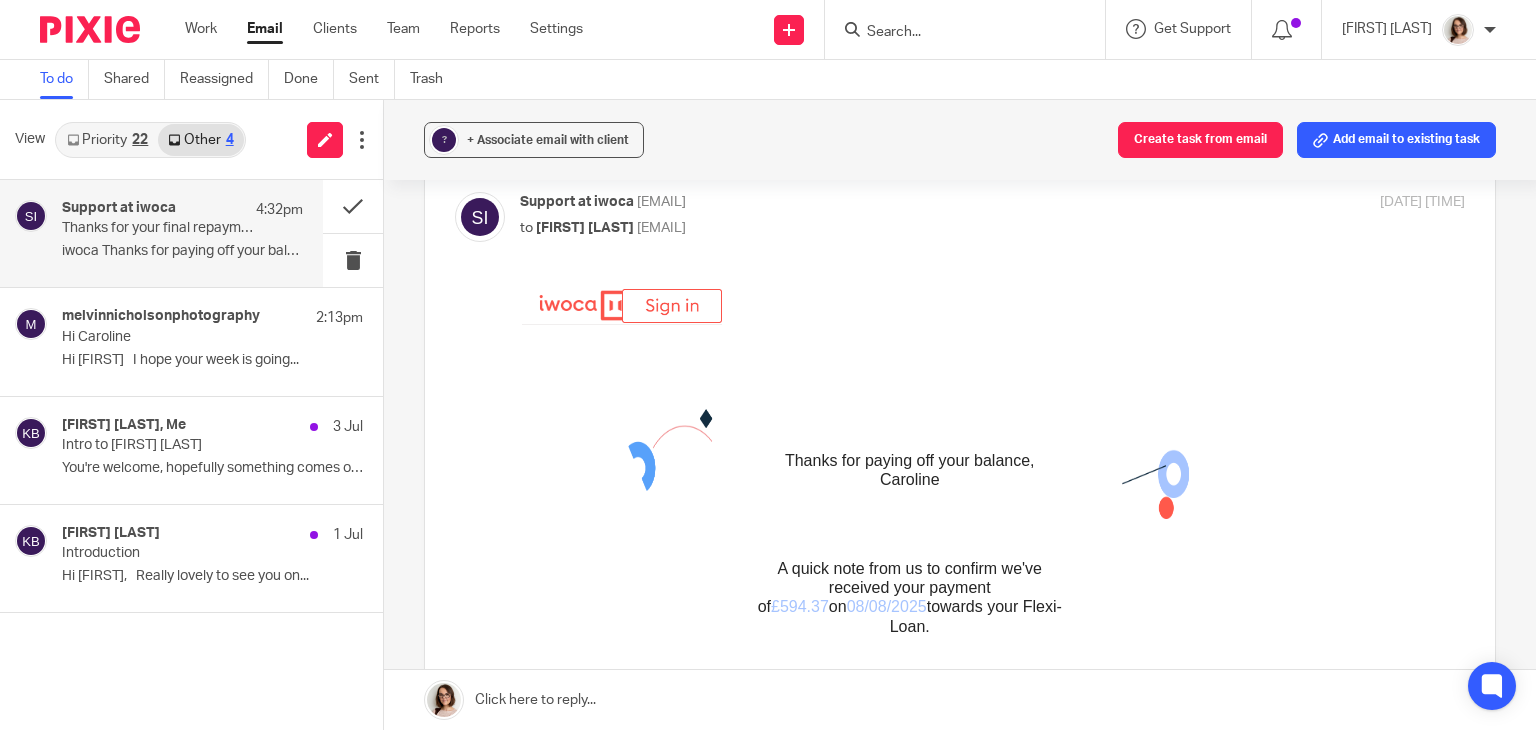 click at bounding box center [672, 306] 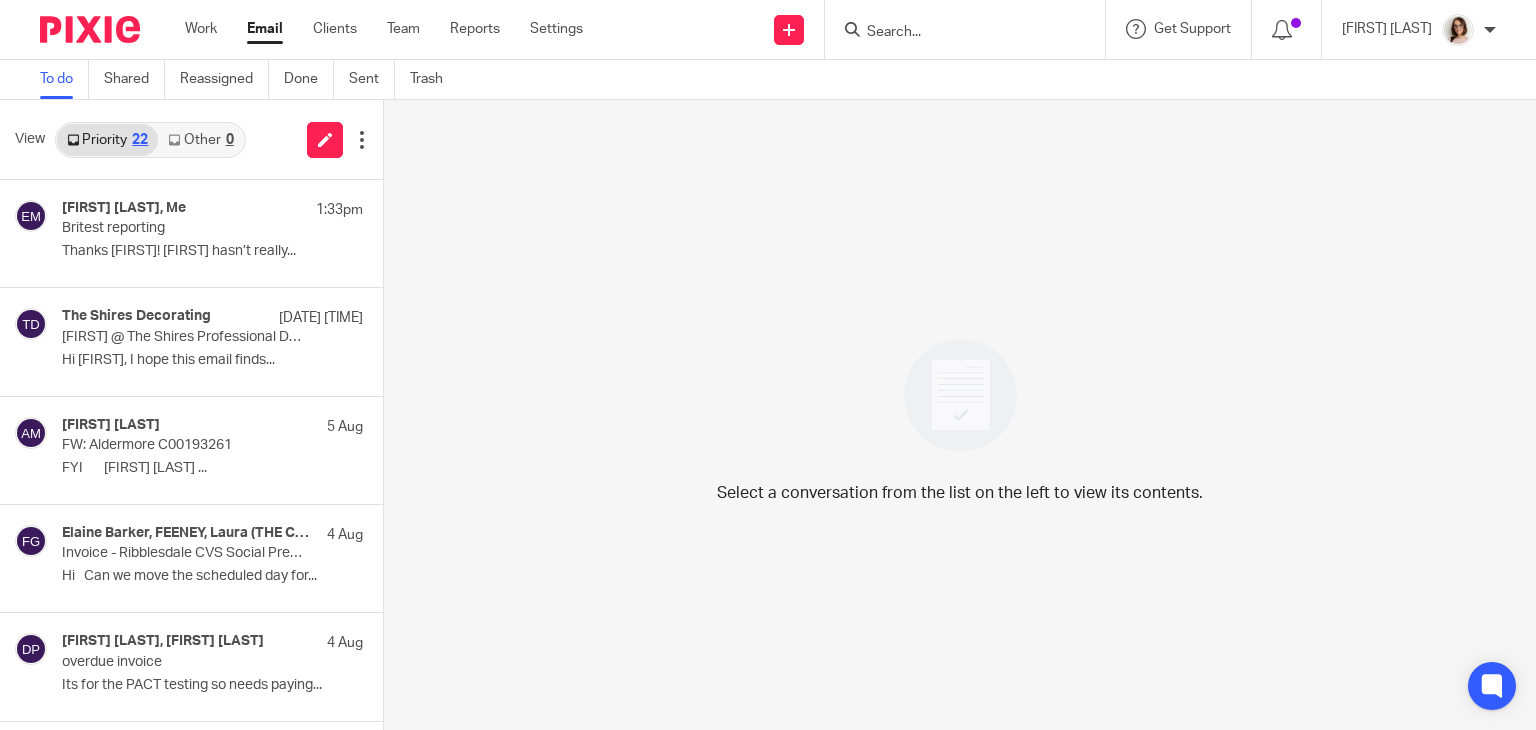 scroll, scrollTop: 0, scrollLeft: 0, axis: both 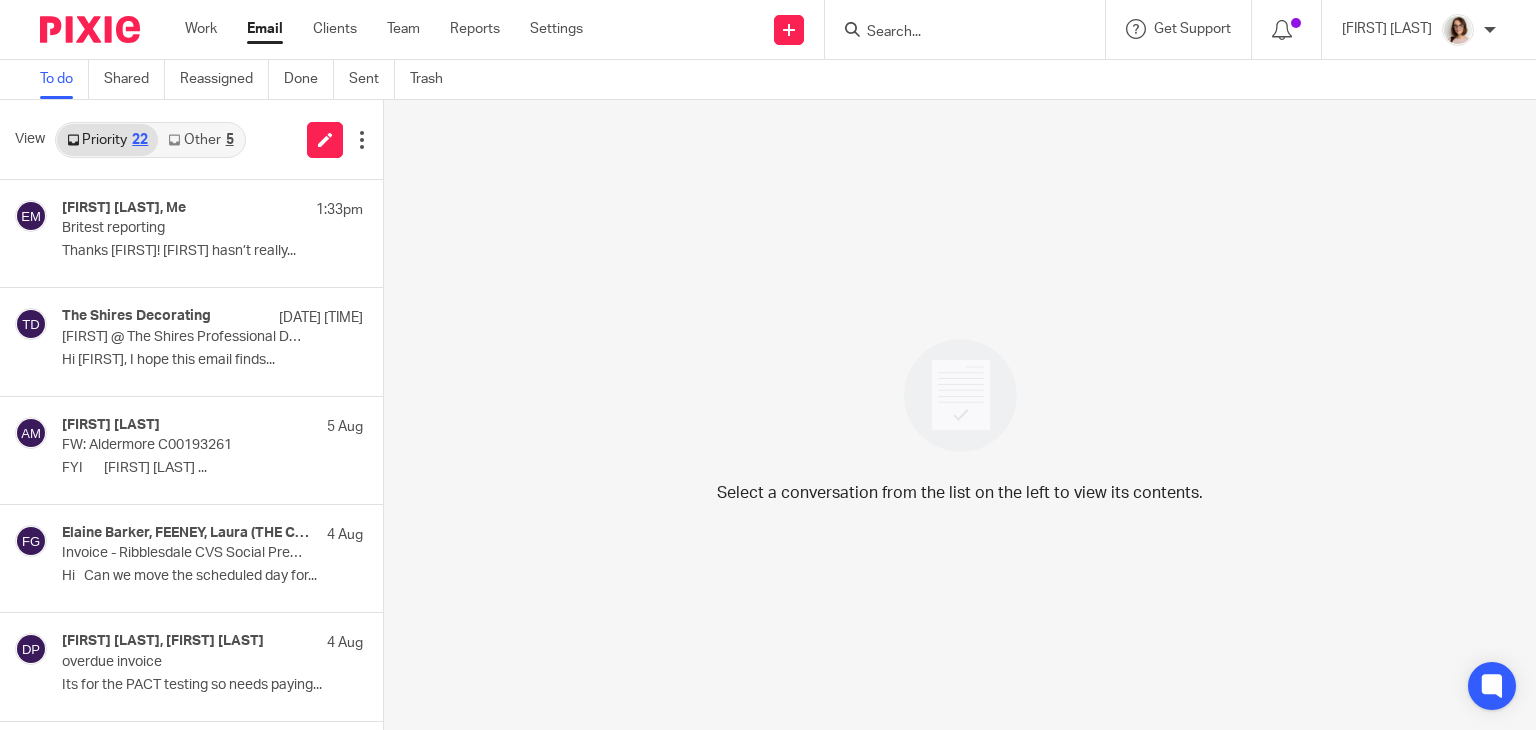 click on "Other
5" at bounding box center (200, 140) 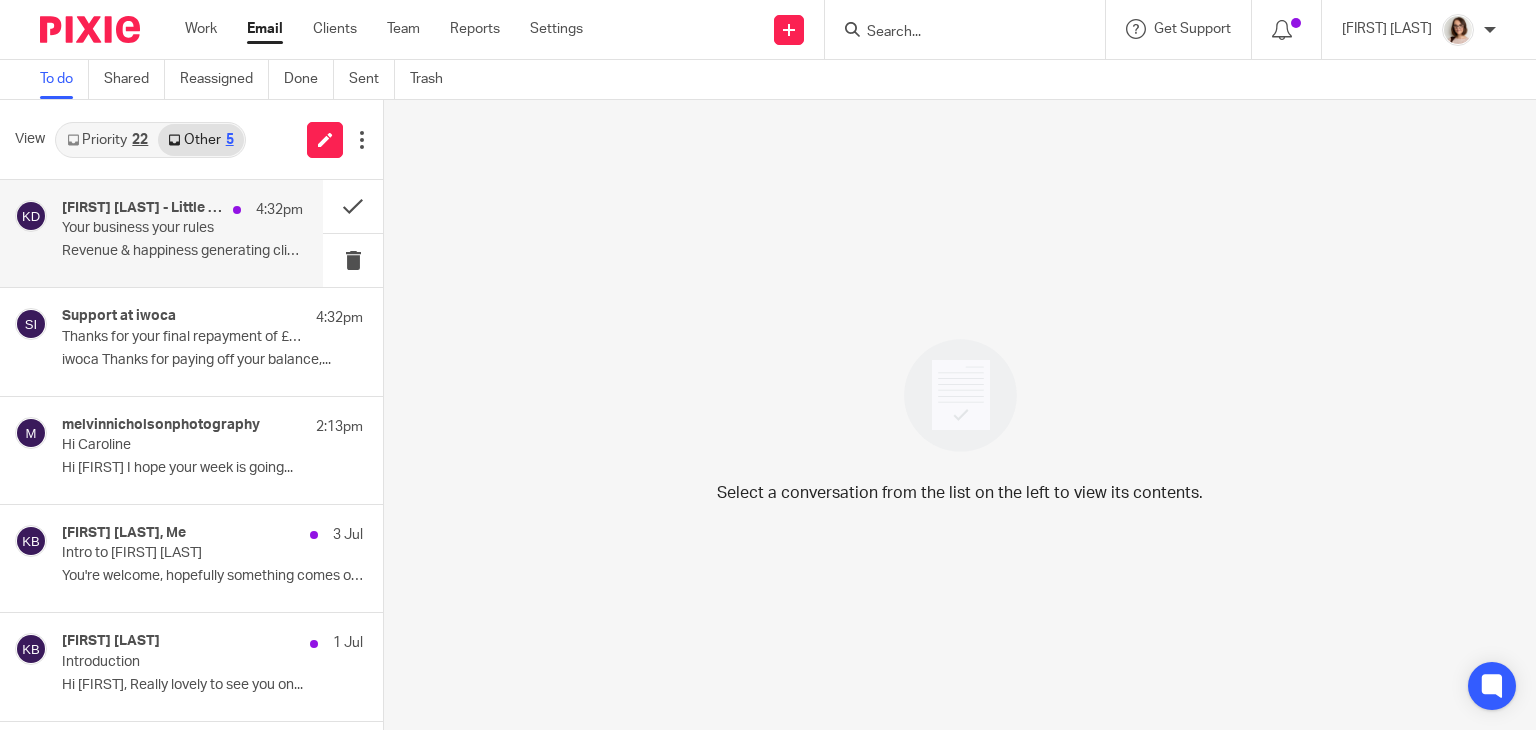 click on "Revenue & happiness generating clients     ..." at bounding box center [182, 251] 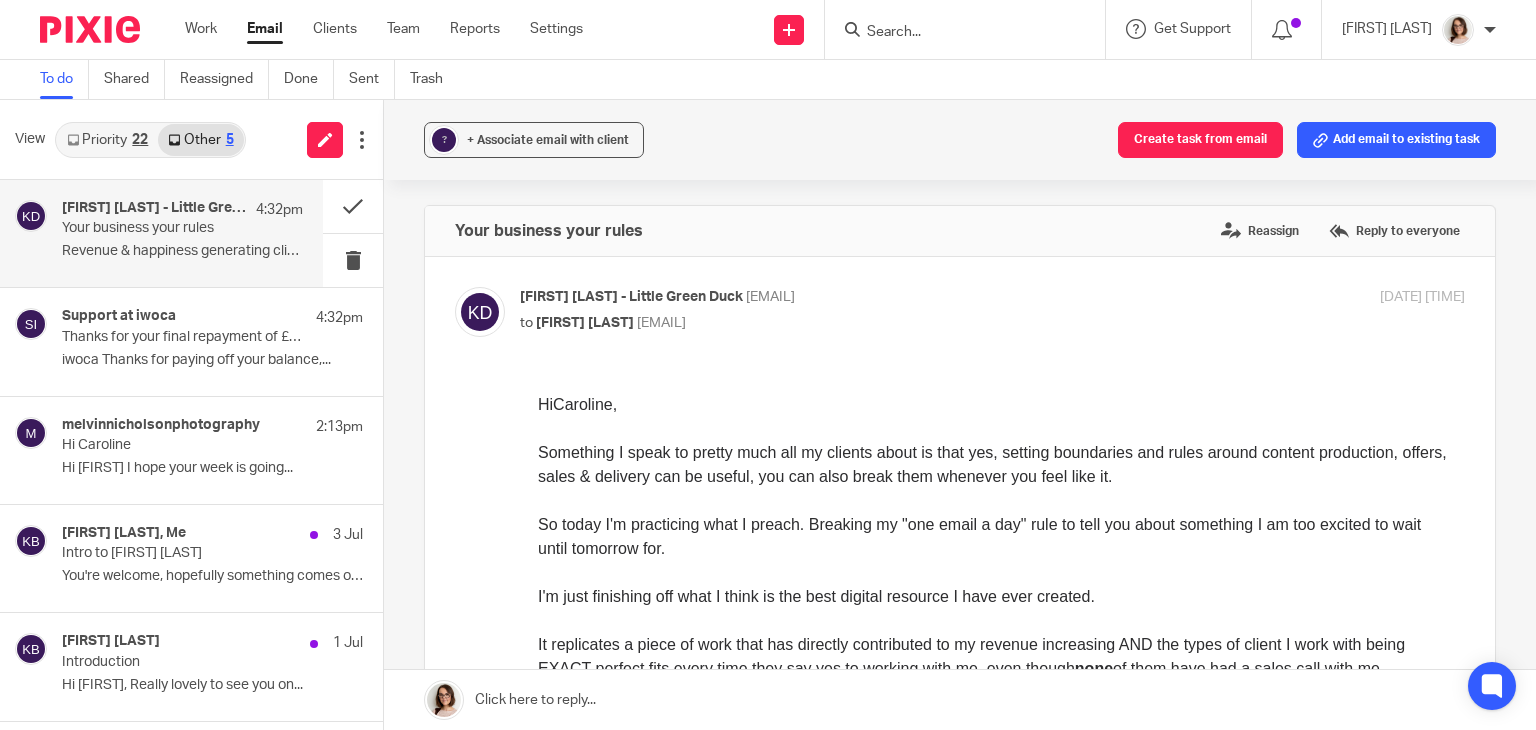 scroll, scrollTop: 0, scrollLeft: 0, axis: both 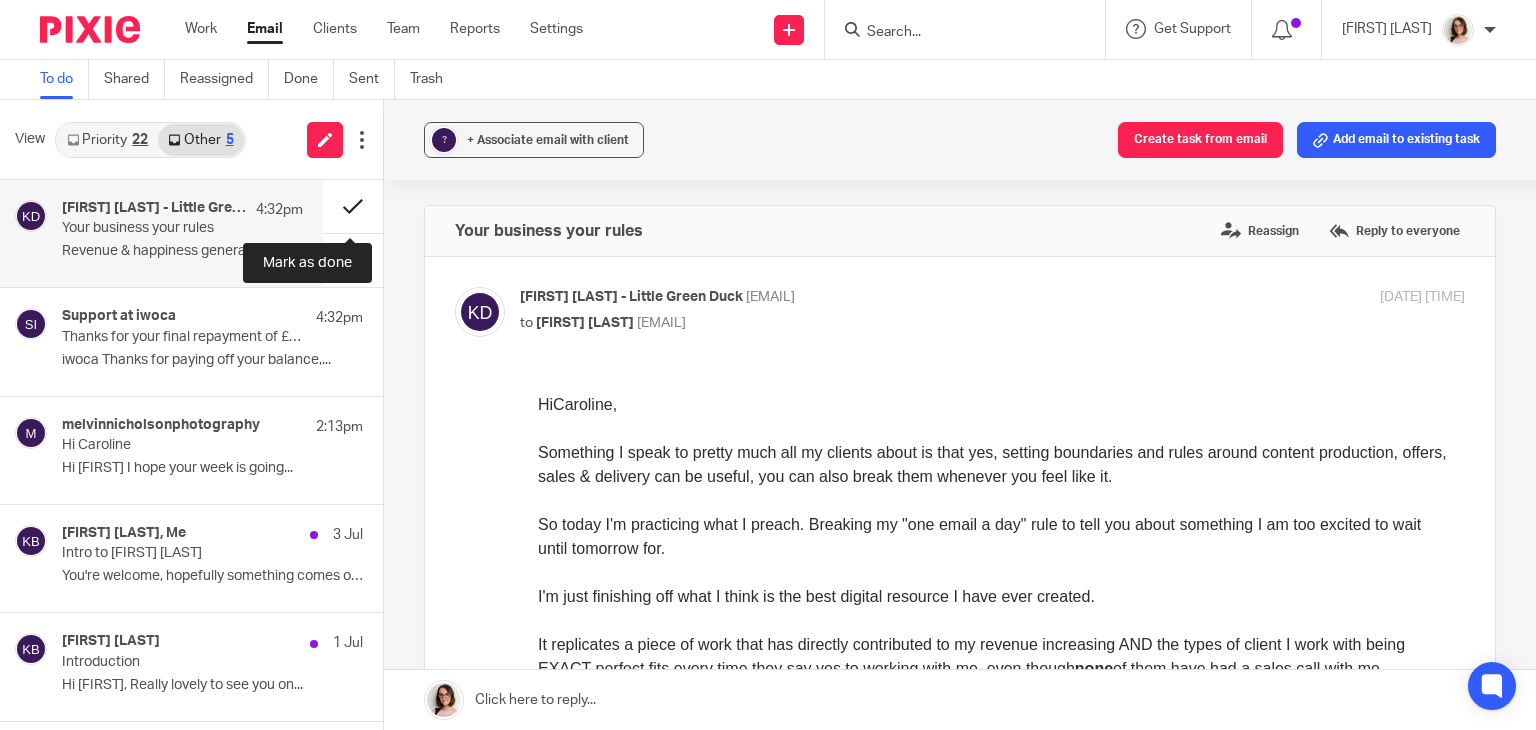 click at bounding box center [353, 206] 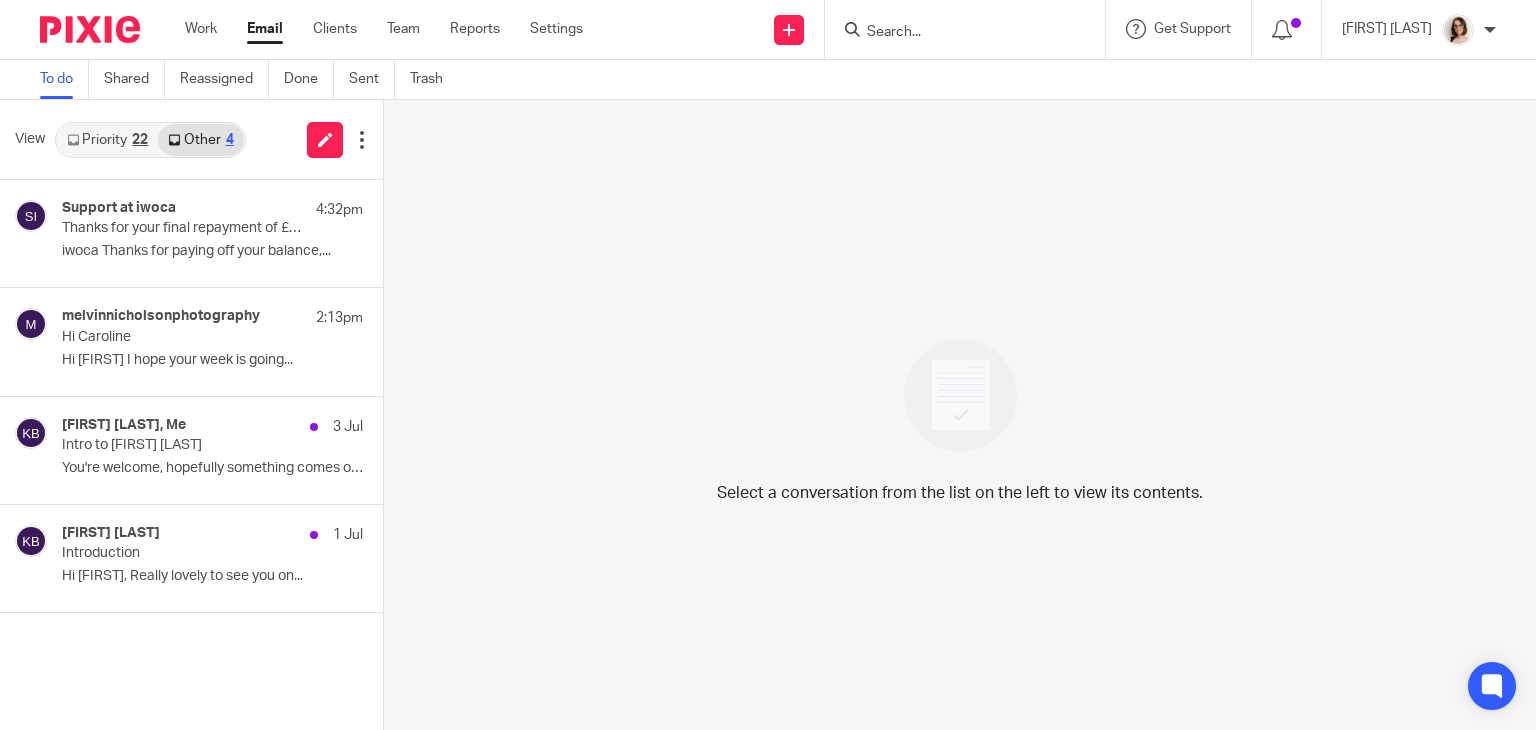 click on "Email" at bounding box center (265, 29) 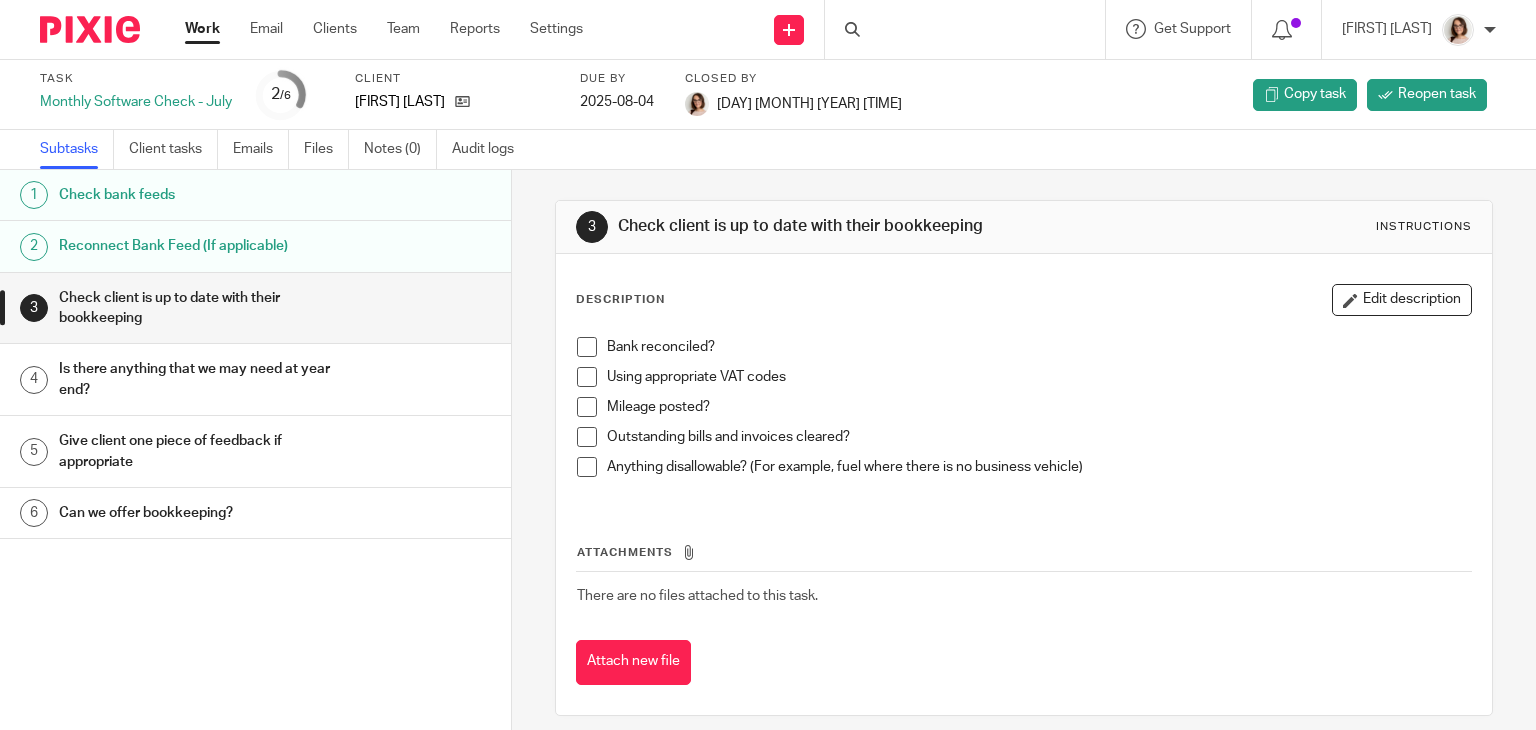 scroll, scrollTop: 0, scrollLeft: 0, axis: both 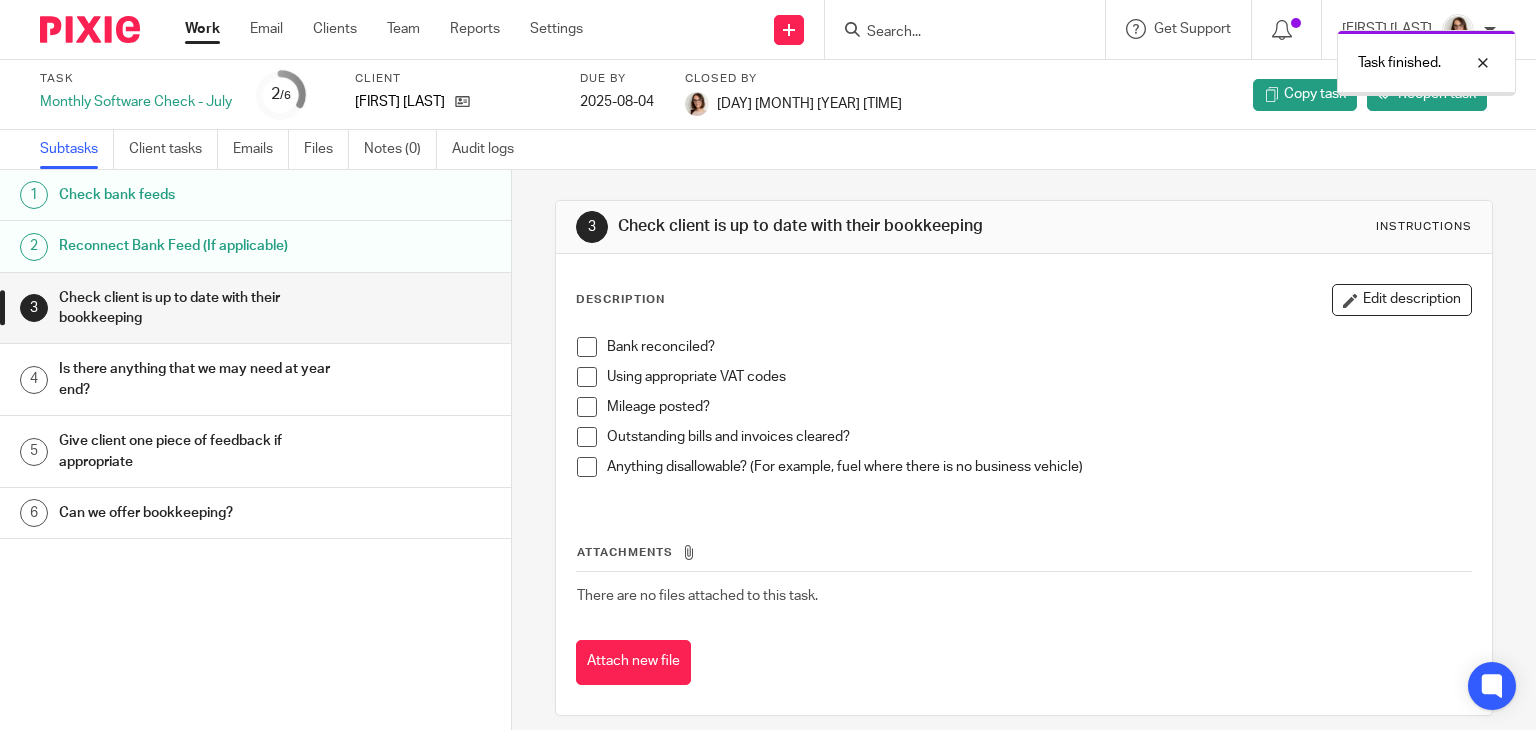 click on "Task finished." at bounding box center (1142, 58) 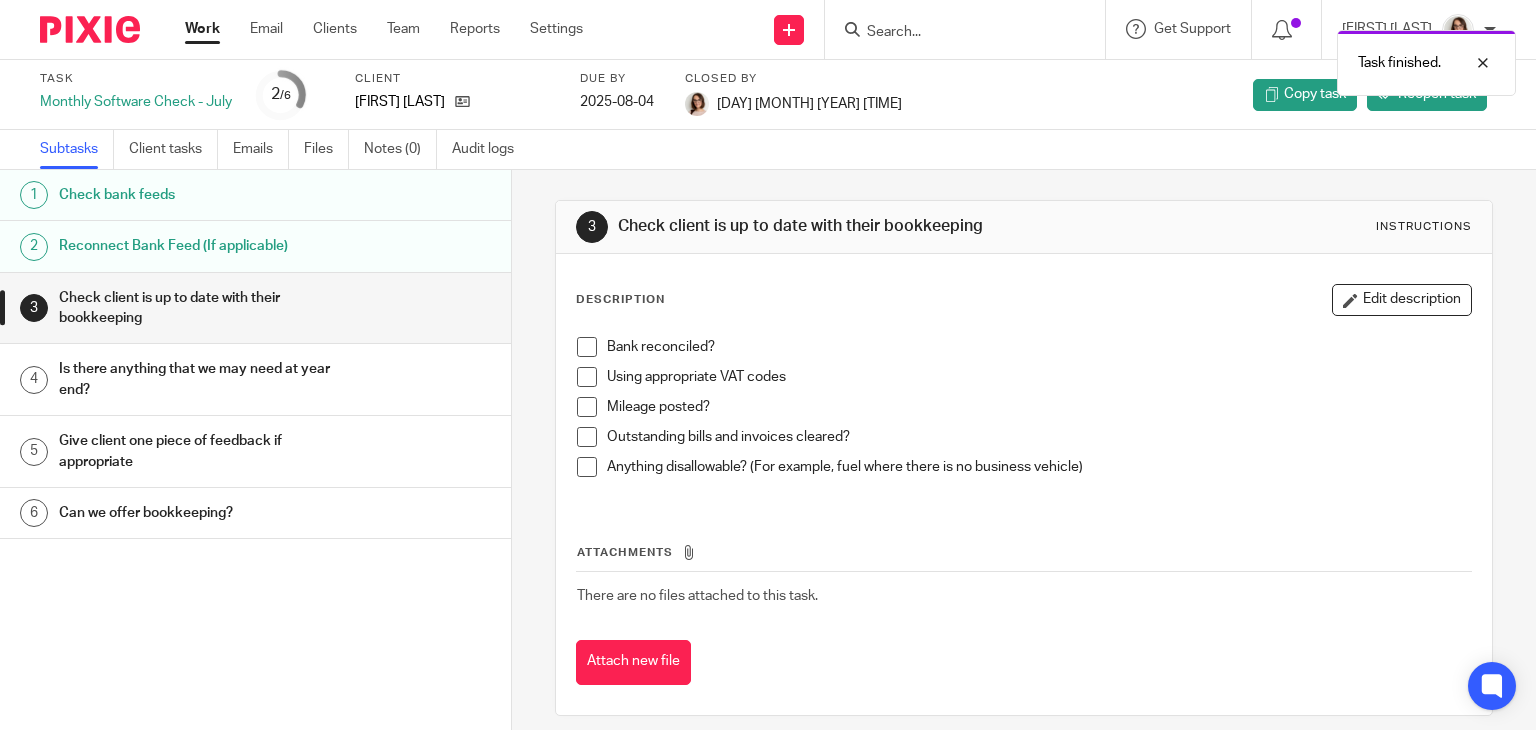 click on "Task finished." at bounding box center [1142, 58] 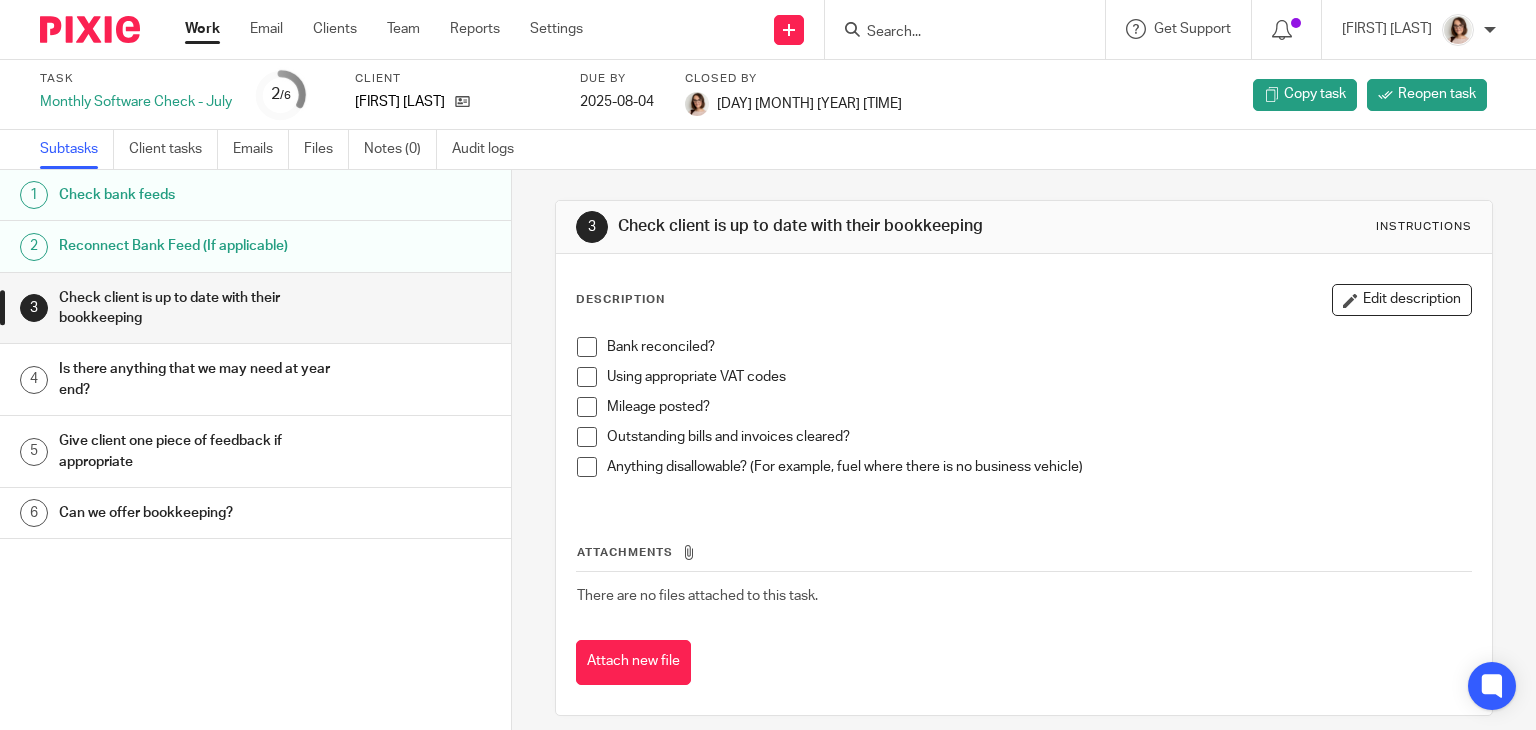 click on "Task finished." at bounding box center (1142, 58) 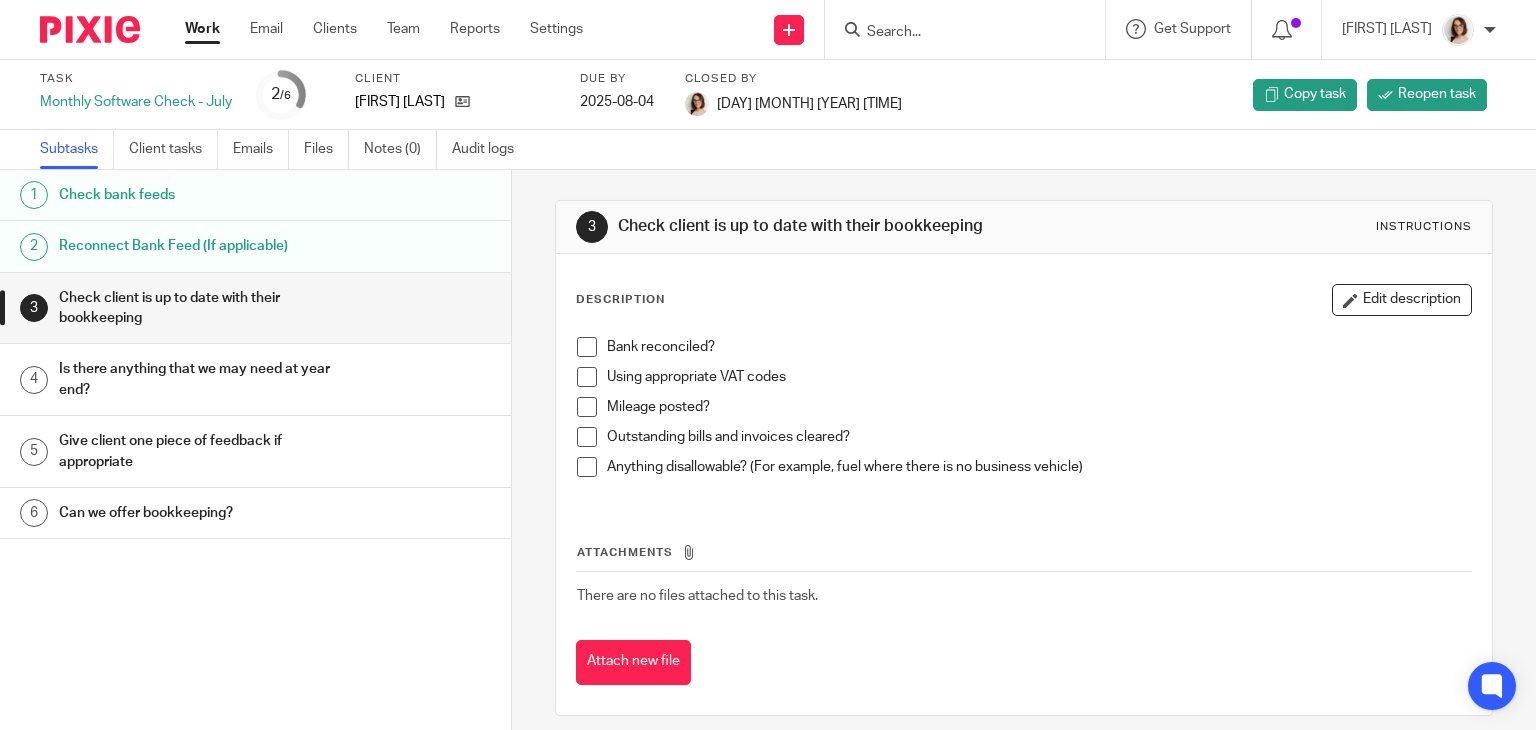 click at bounding box center (955, 33) 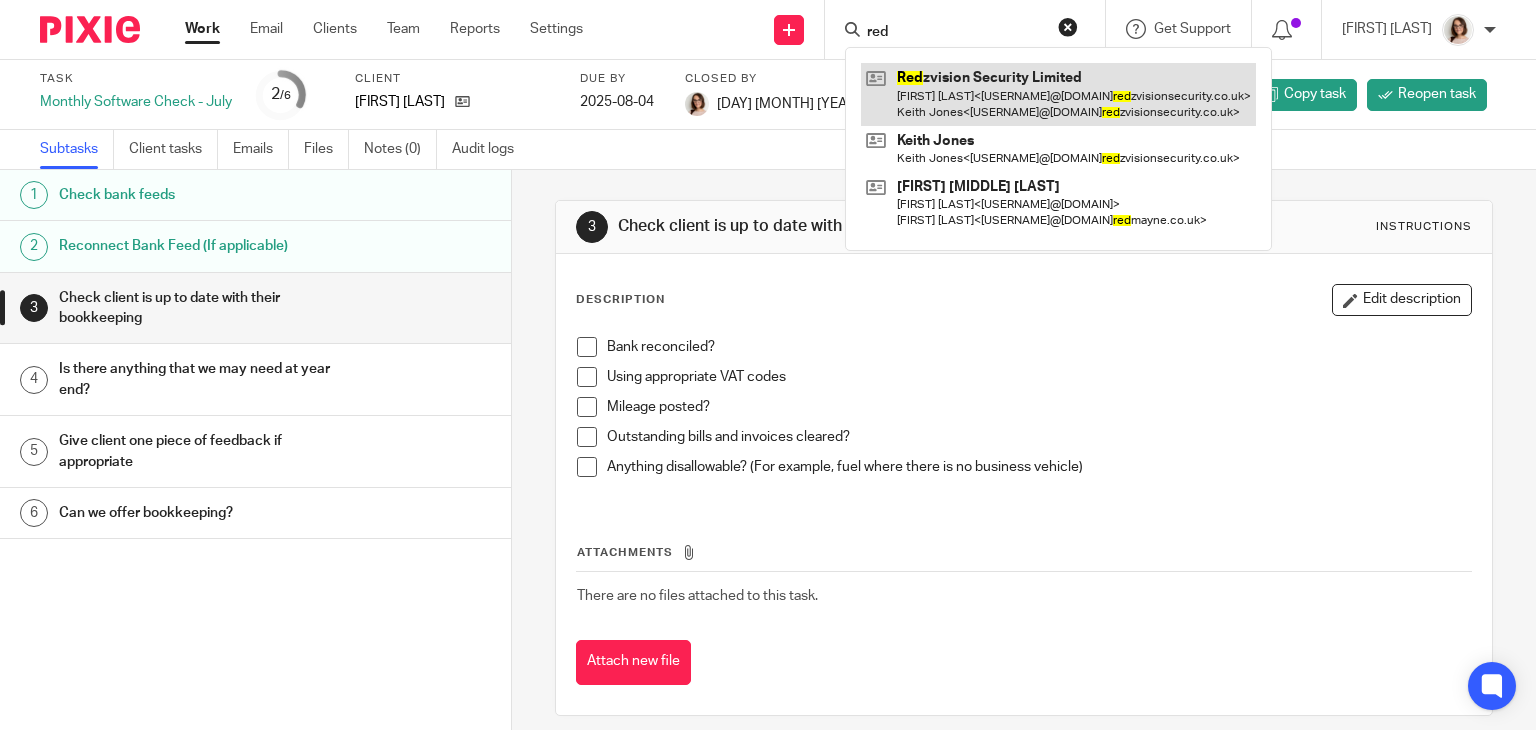 type on "red" 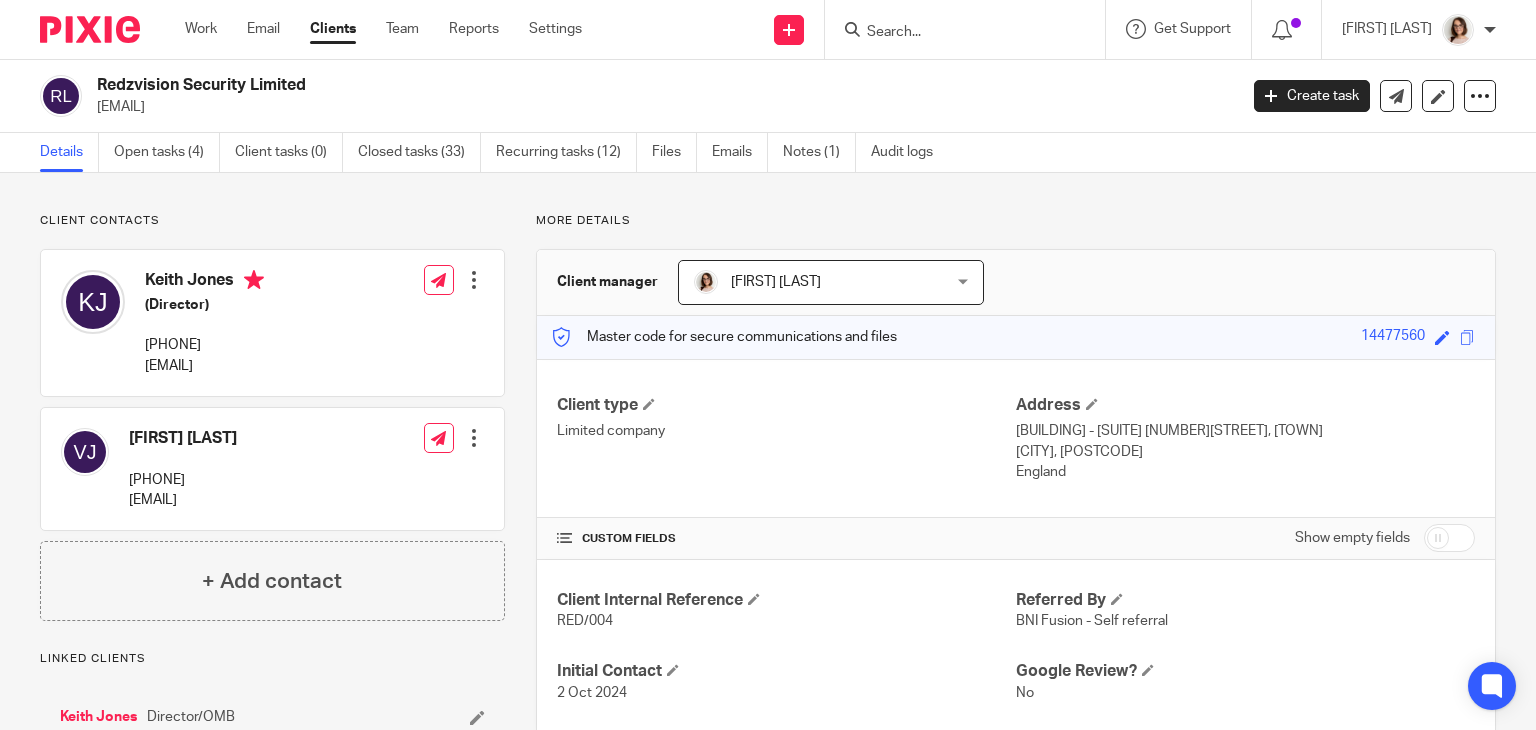scroll, scrollTop: 0, scrollLeft: 0, axis: both 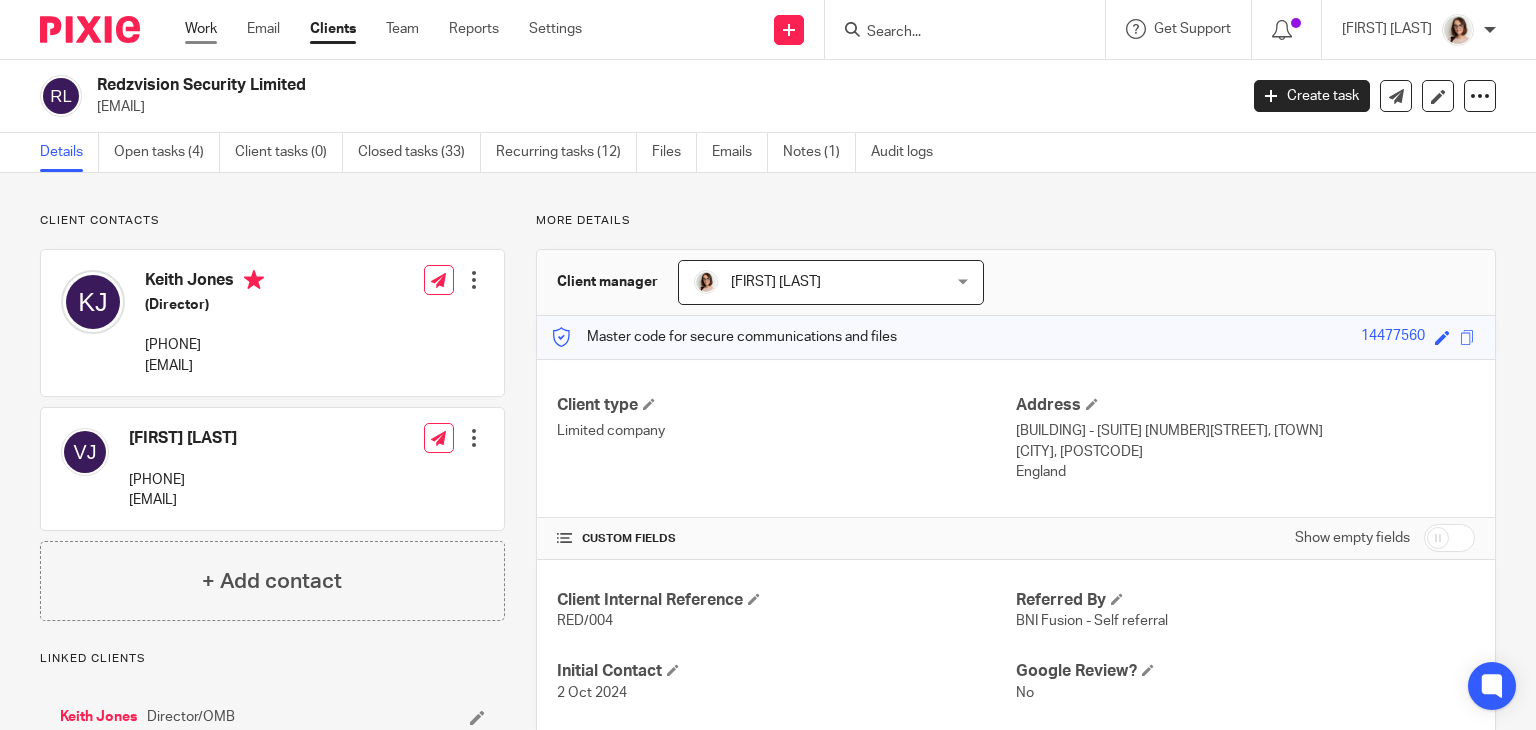 click on "Work" at bounding box center [201, 29] 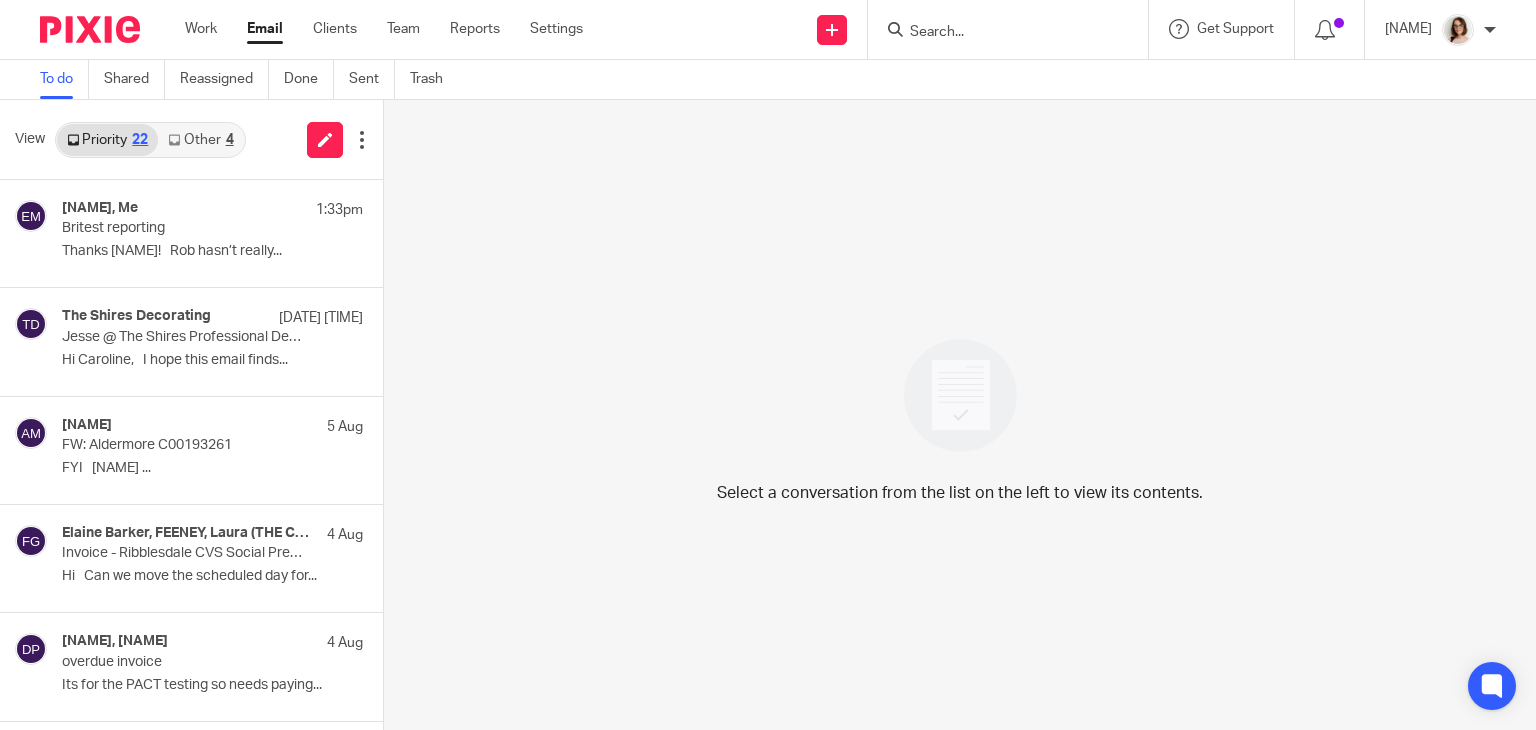 scroll, scrollTop: 0, scrollLeft: 0, axis: both 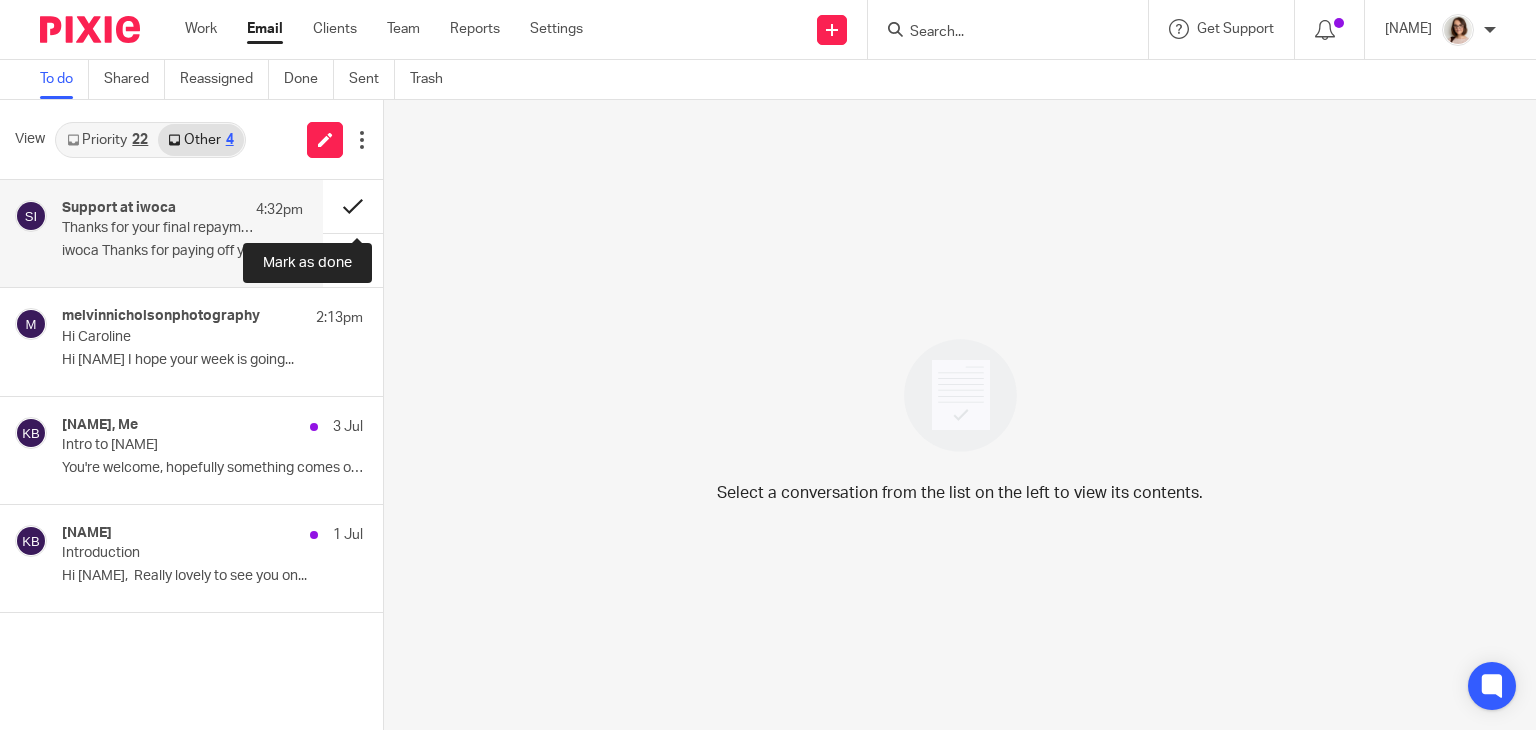 click at bounding box center [353, 206] 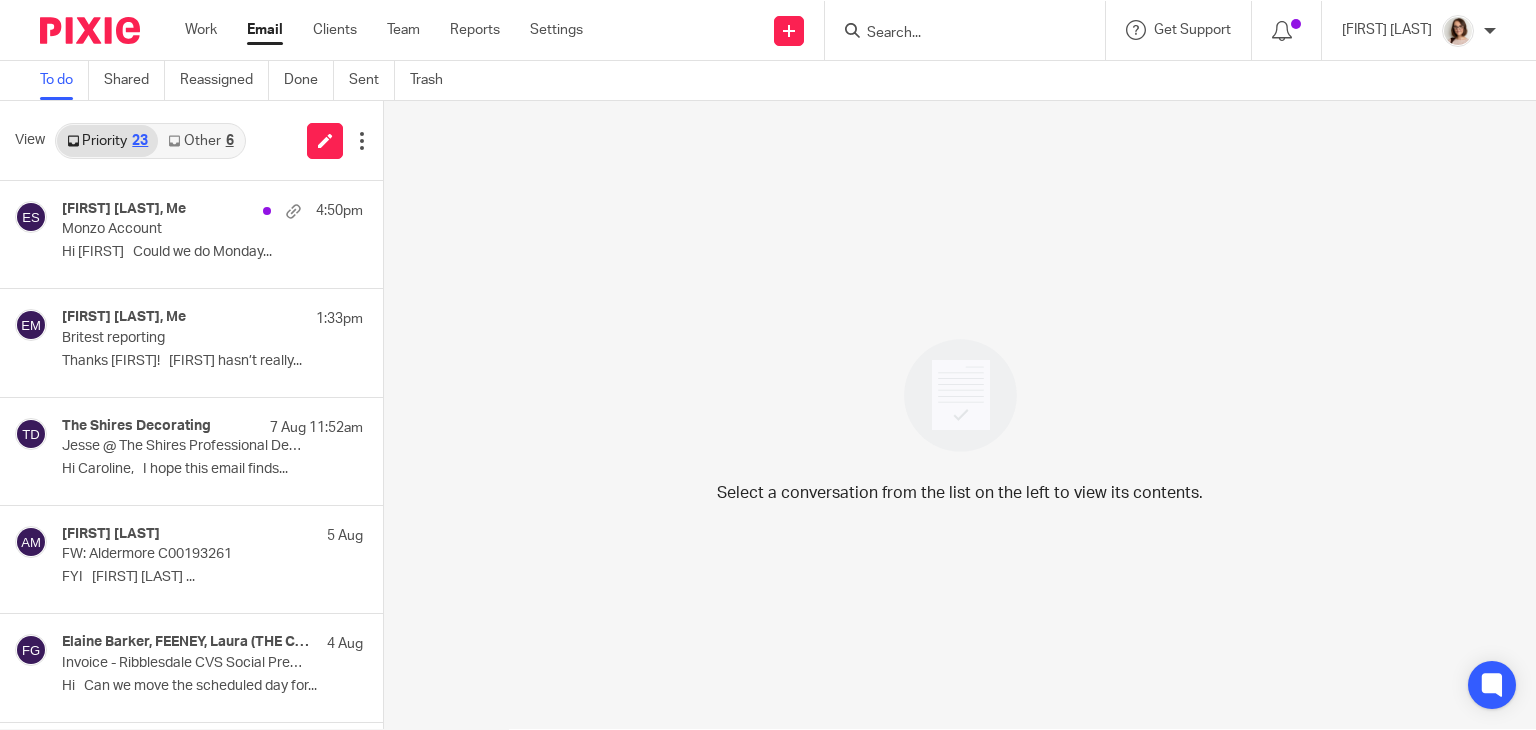 scroll, scrollTop: 0, scrollLeft: 0, axis: both 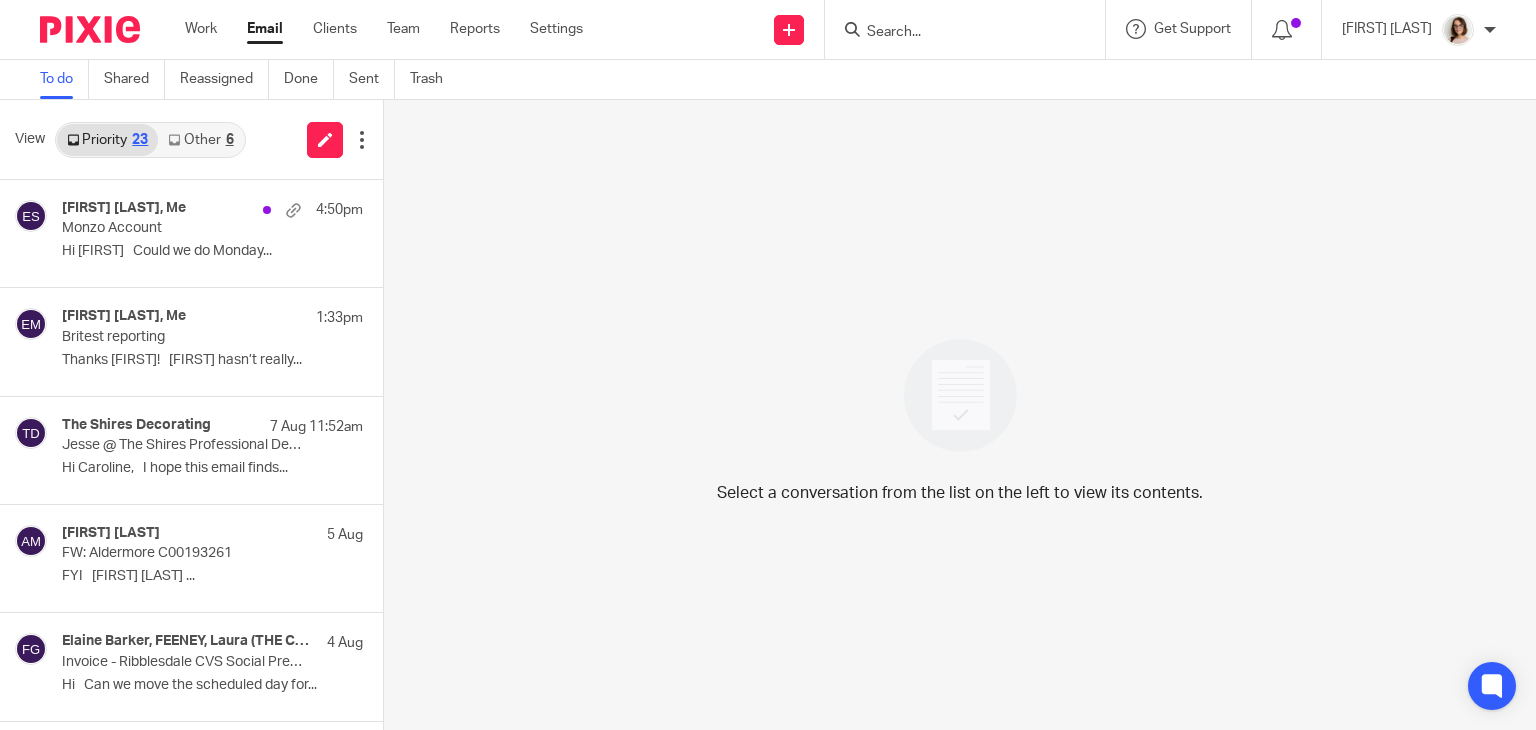 click on "Email" at bounding box center (265, 29) 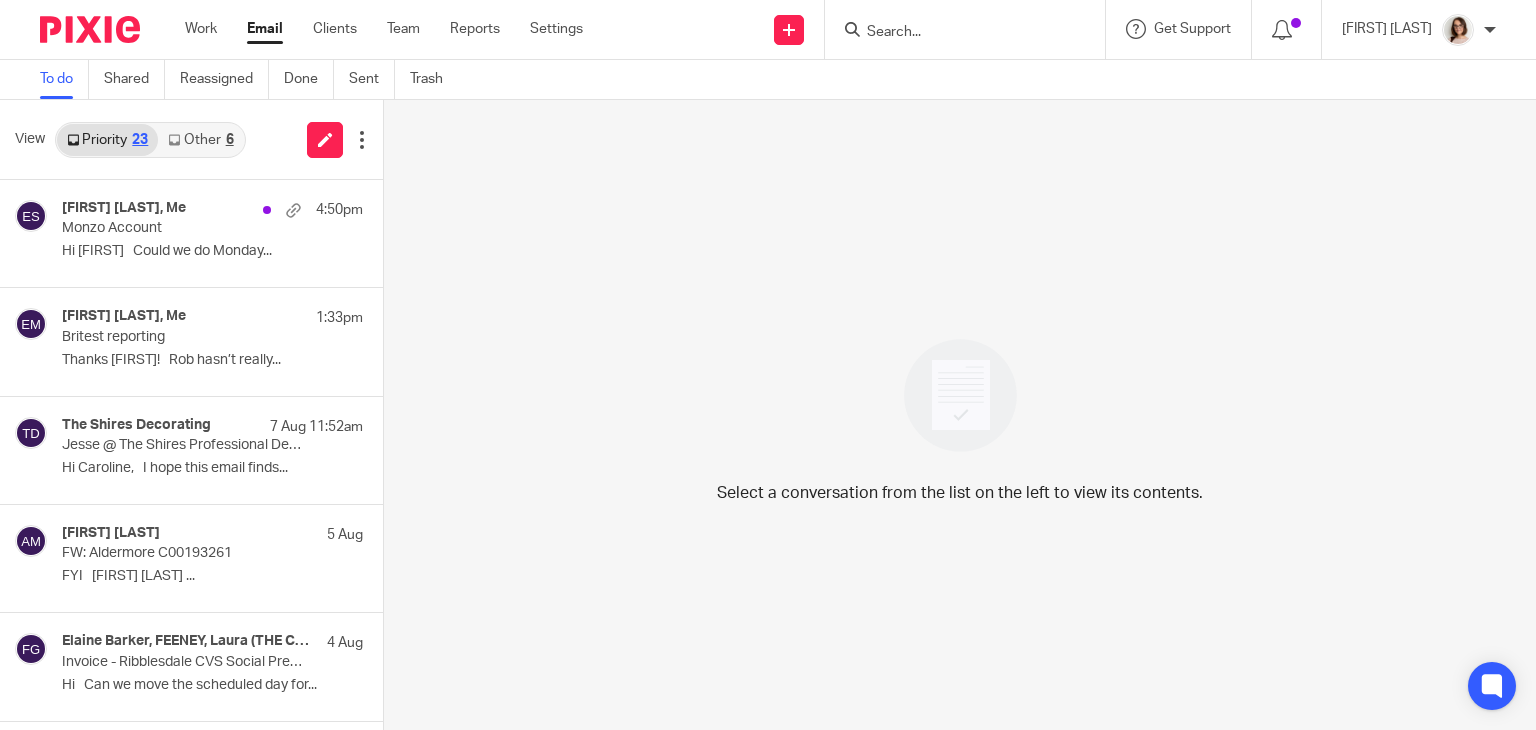 scroll, scrollTop: 0, scrollLeft: 0, axis: both 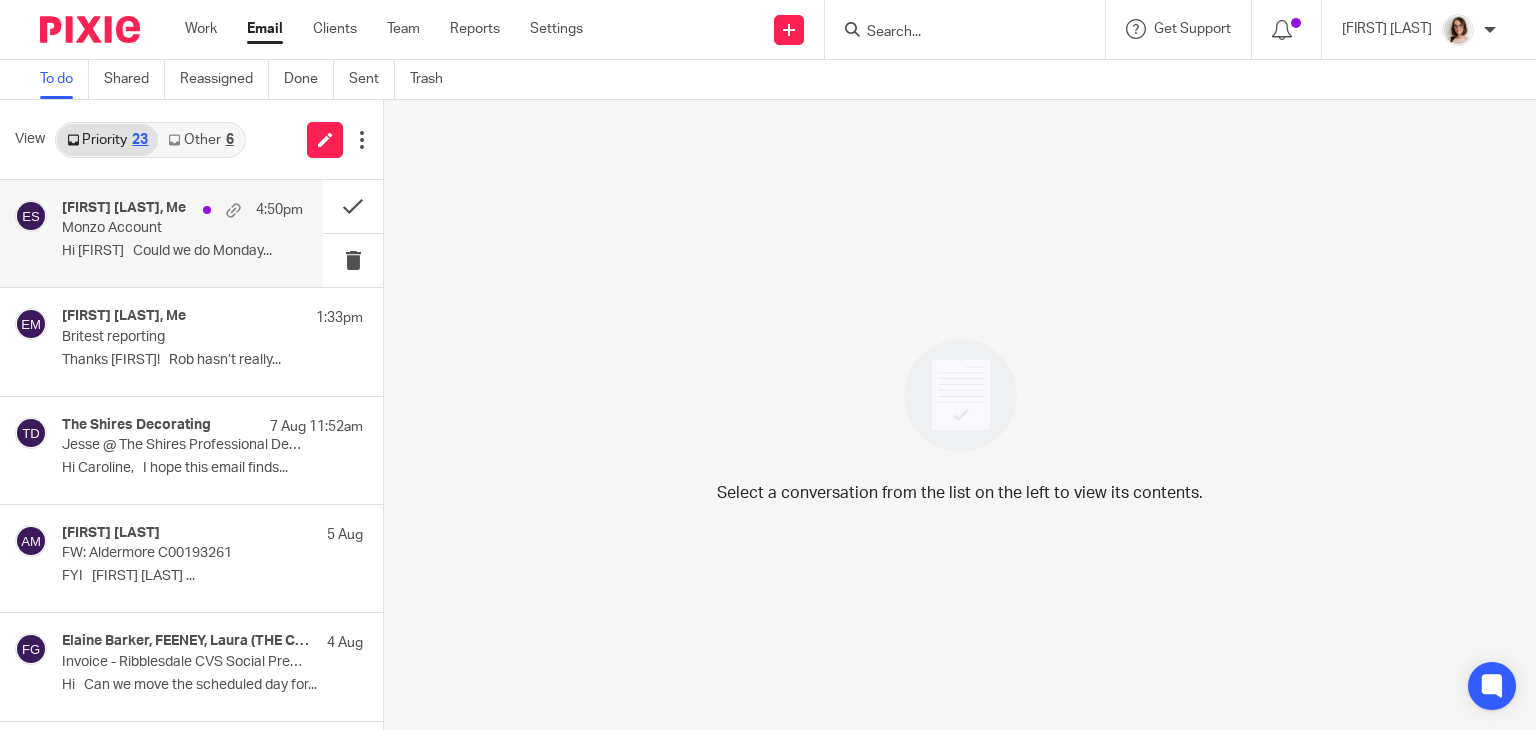 click on "Hi [FIRST]       Could we do Monday..." at bounding box center [182, 251] 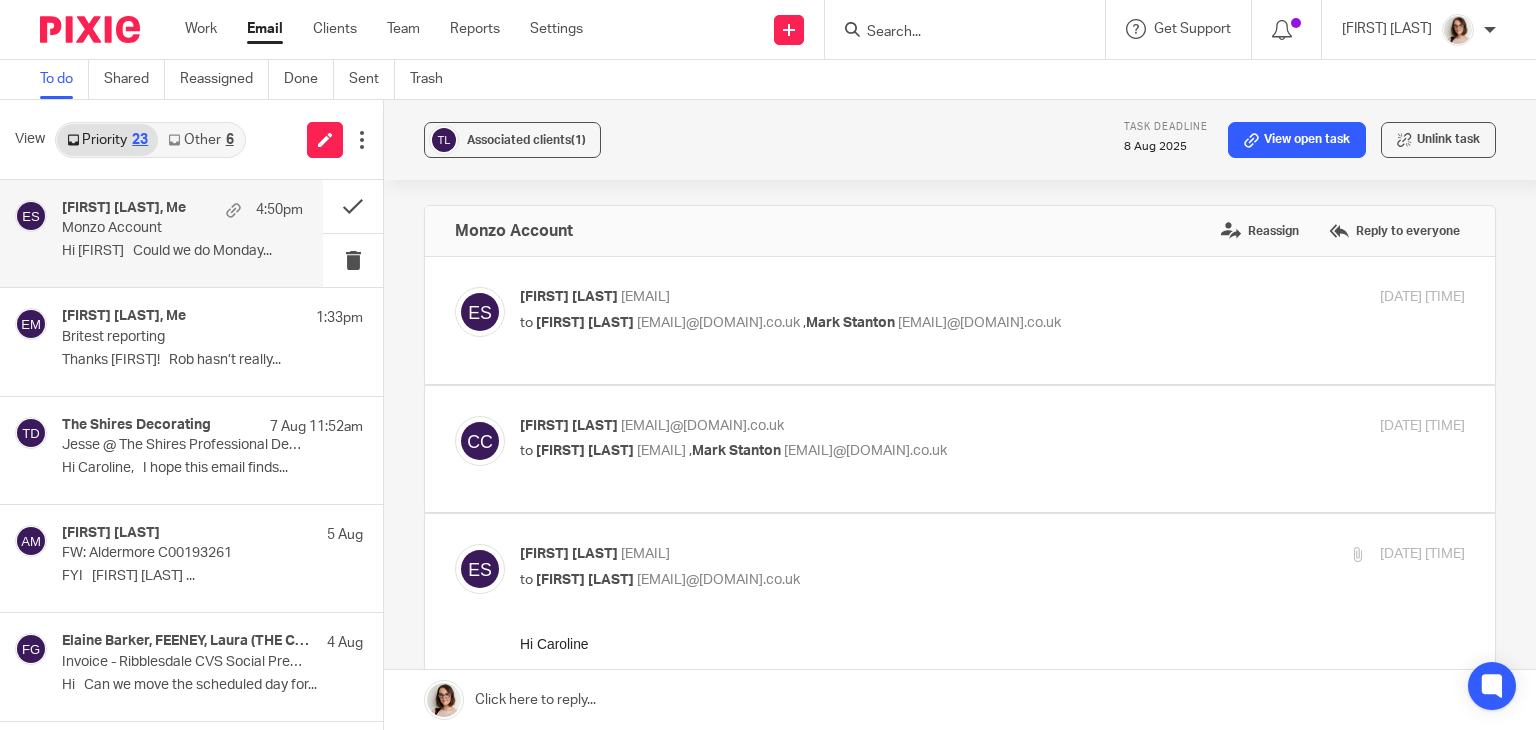 scroll, scrollTop: 0, scrollLeft: 0, axis: both 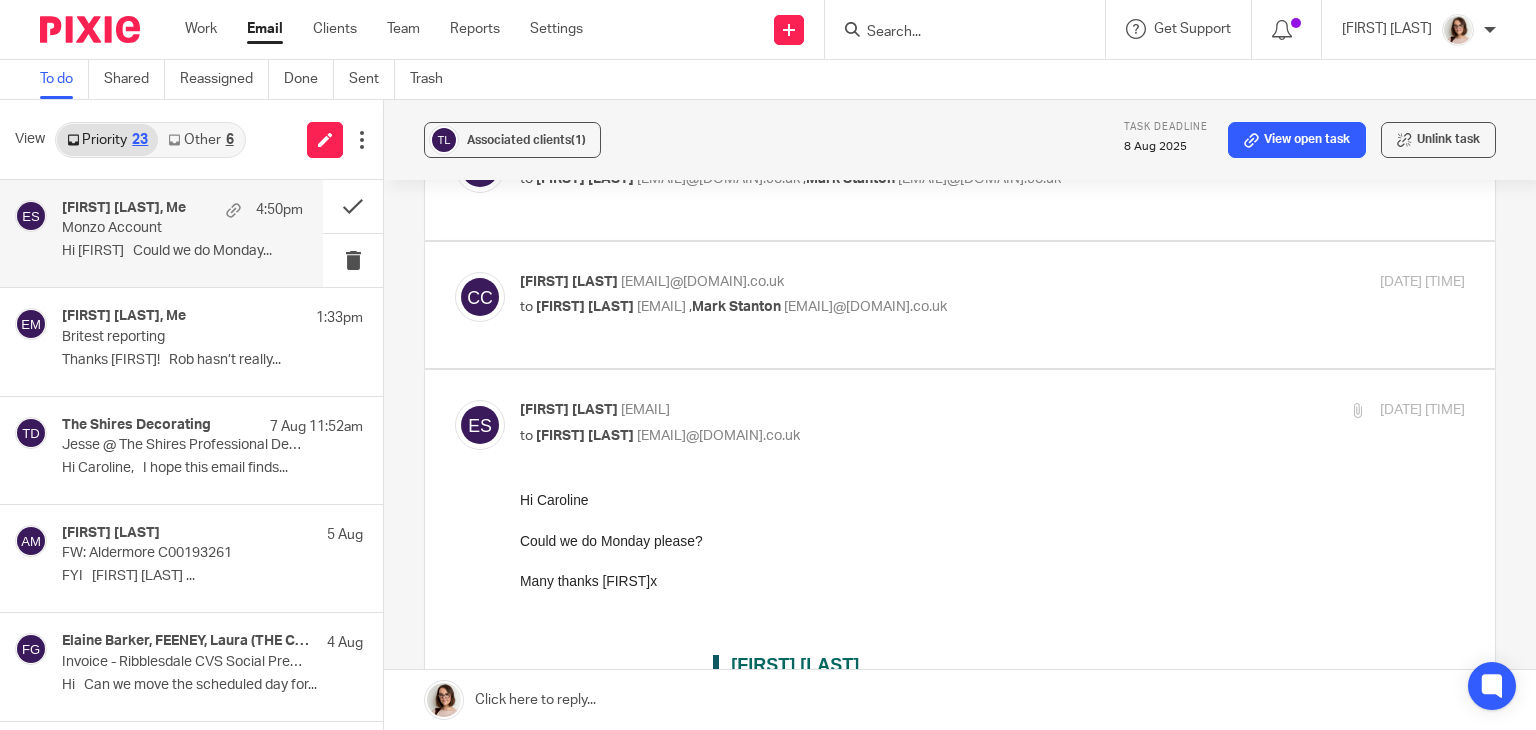 click at bounding box center (960, 305) 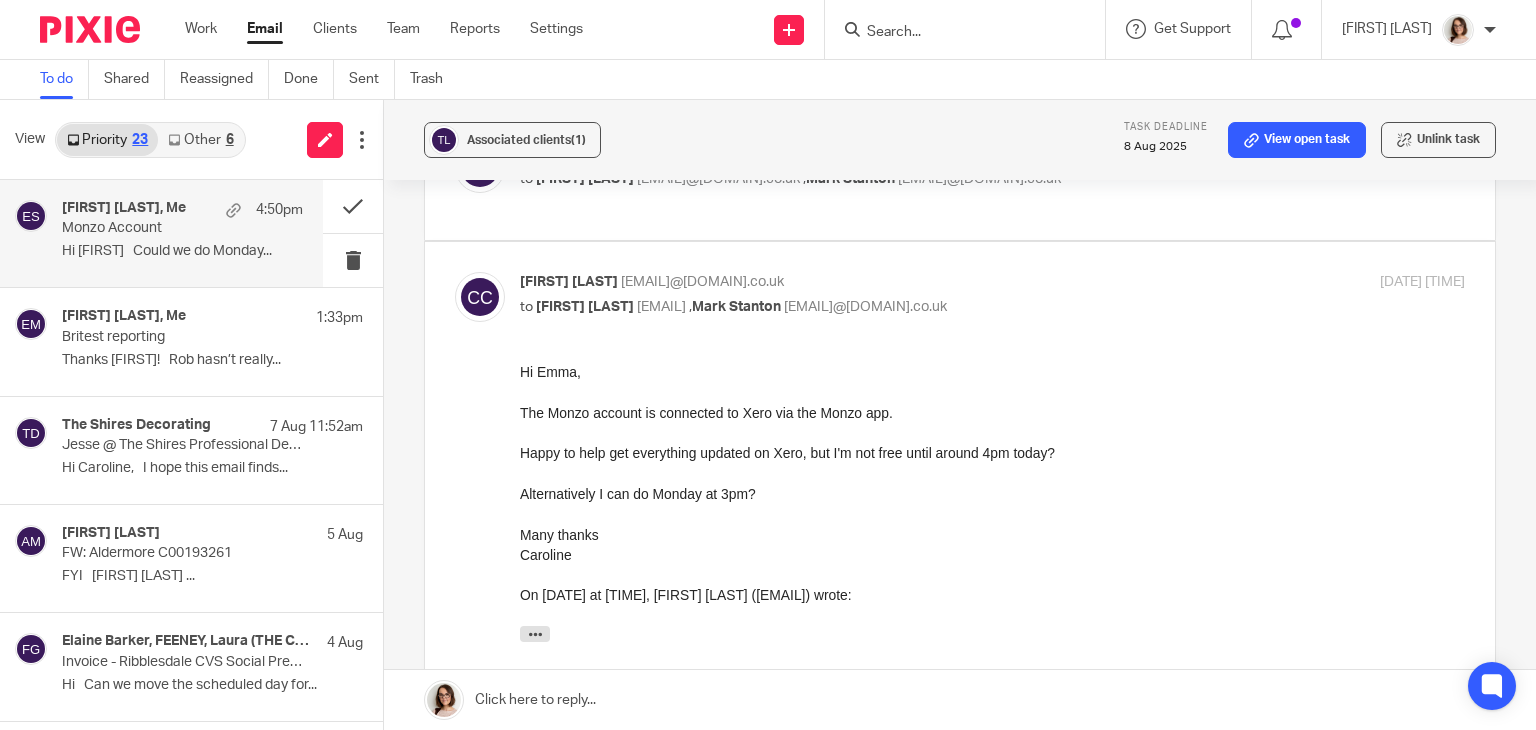 scroll, scrollTop: 0, scrollLeft: 0, axis: both 